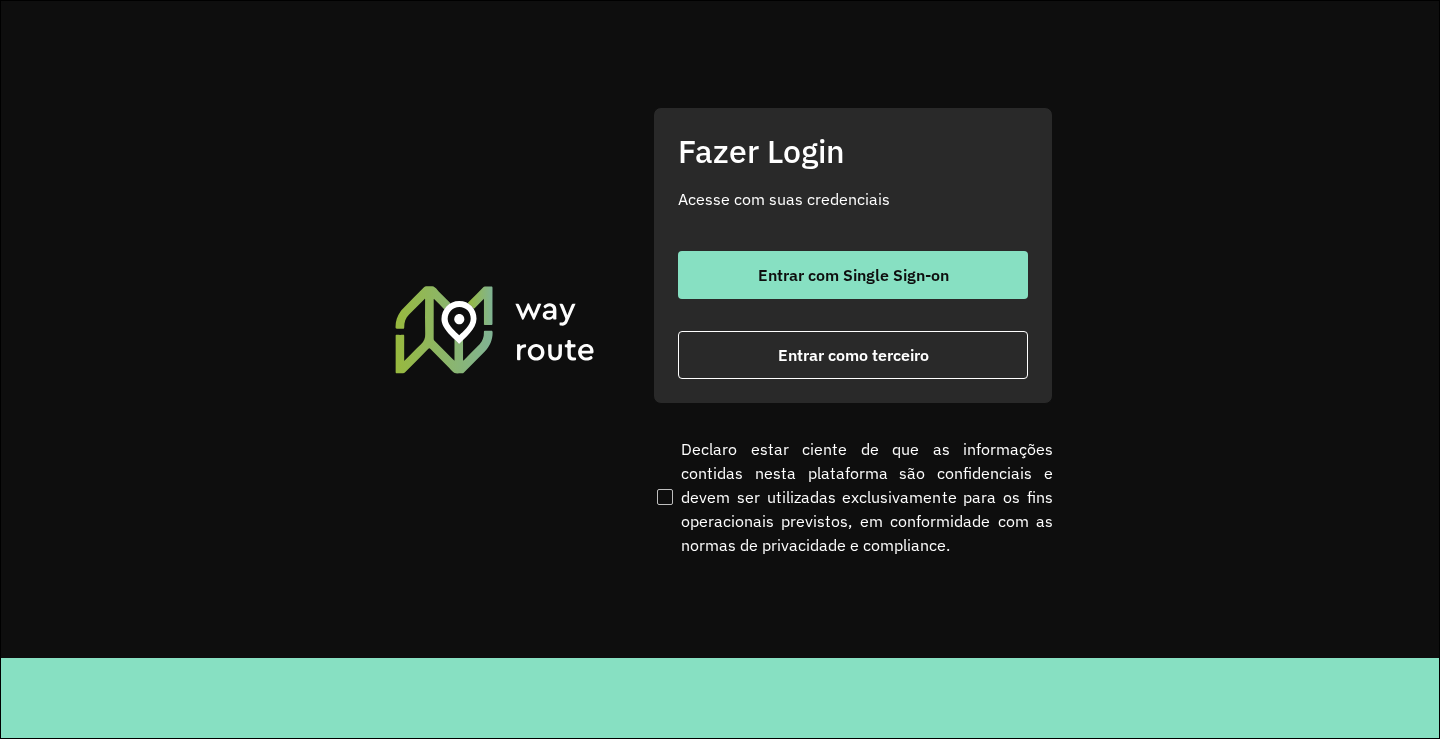 scroll, scrollTop: 0, scrollLeft: 0, axis: both 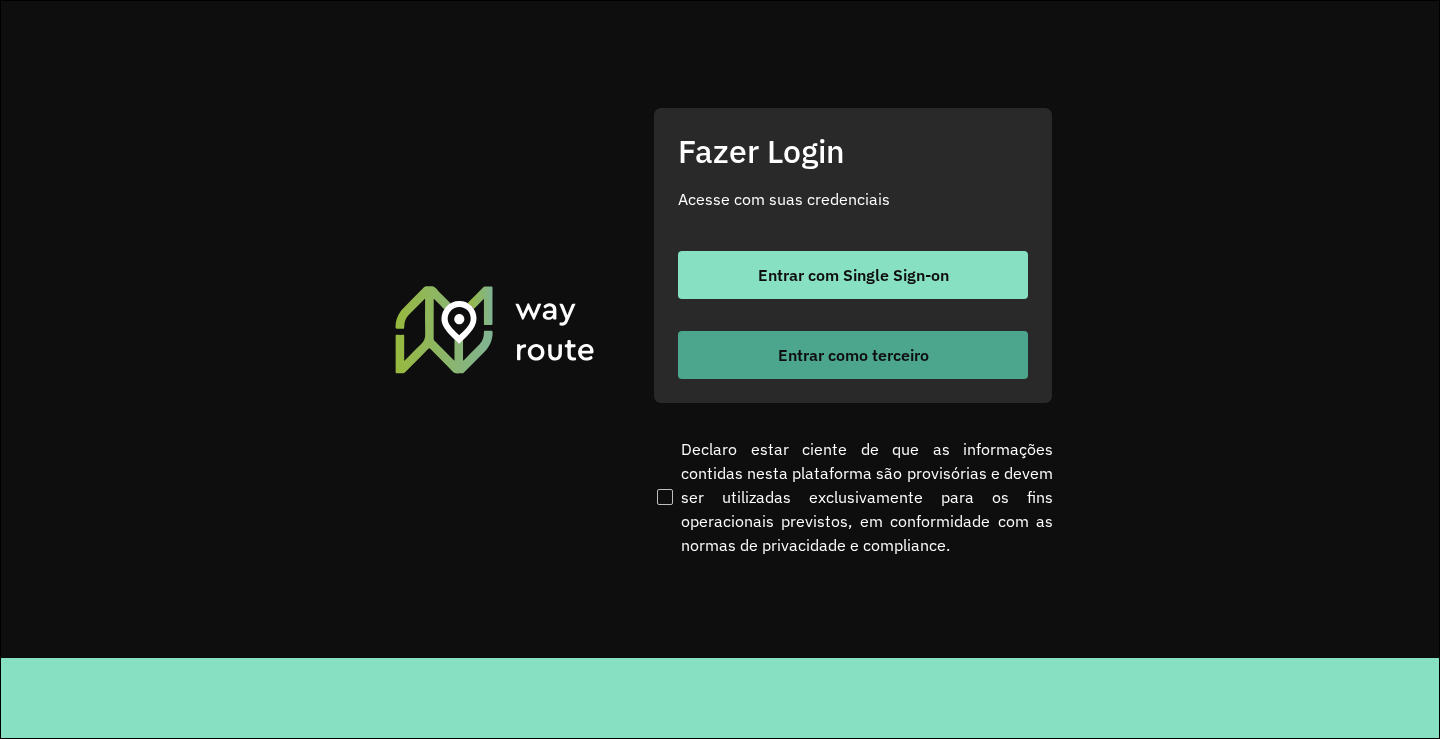 drag, startPoint x: 828, startPoint y: 338, endPoint x: 828, endPoint y: 358, distance: 20 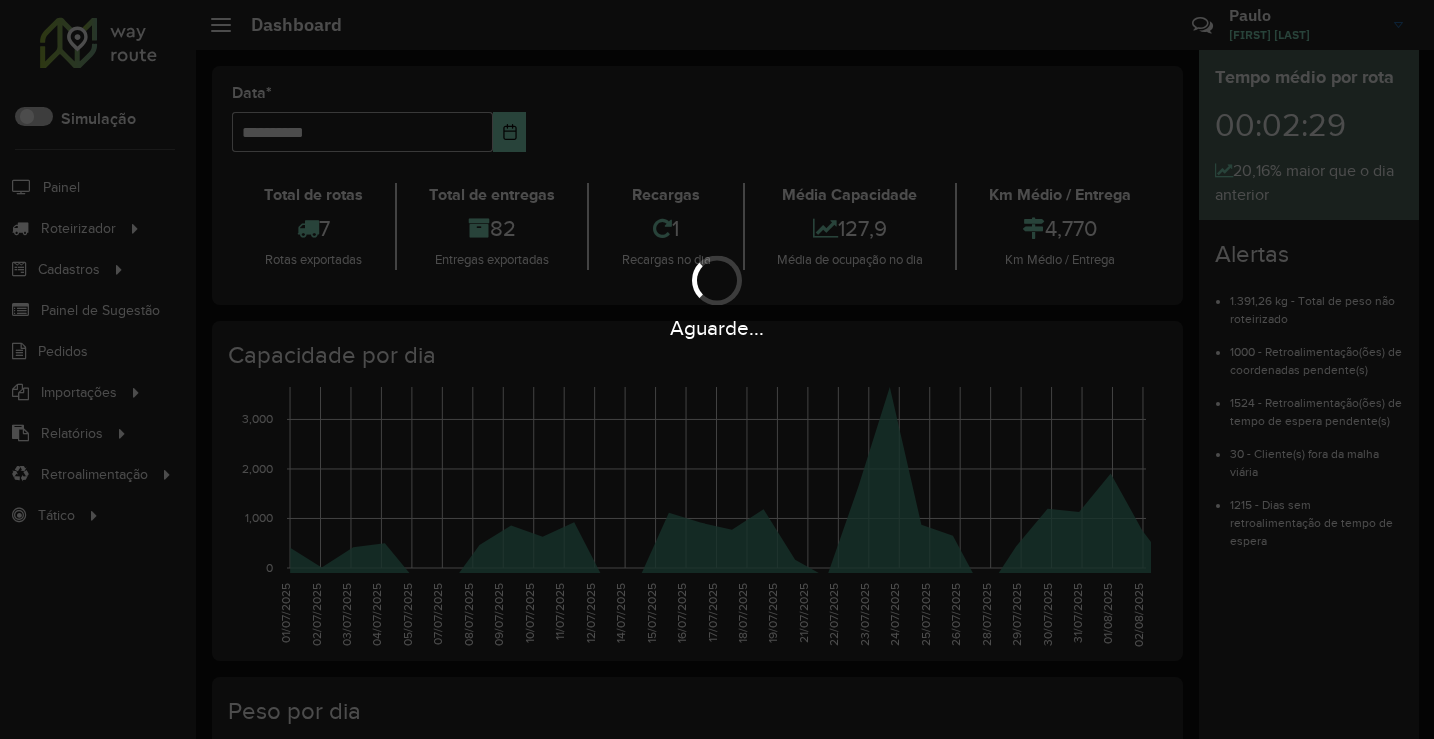 scroll, scrollTop: 0, scrollLeft: 0, axis: both 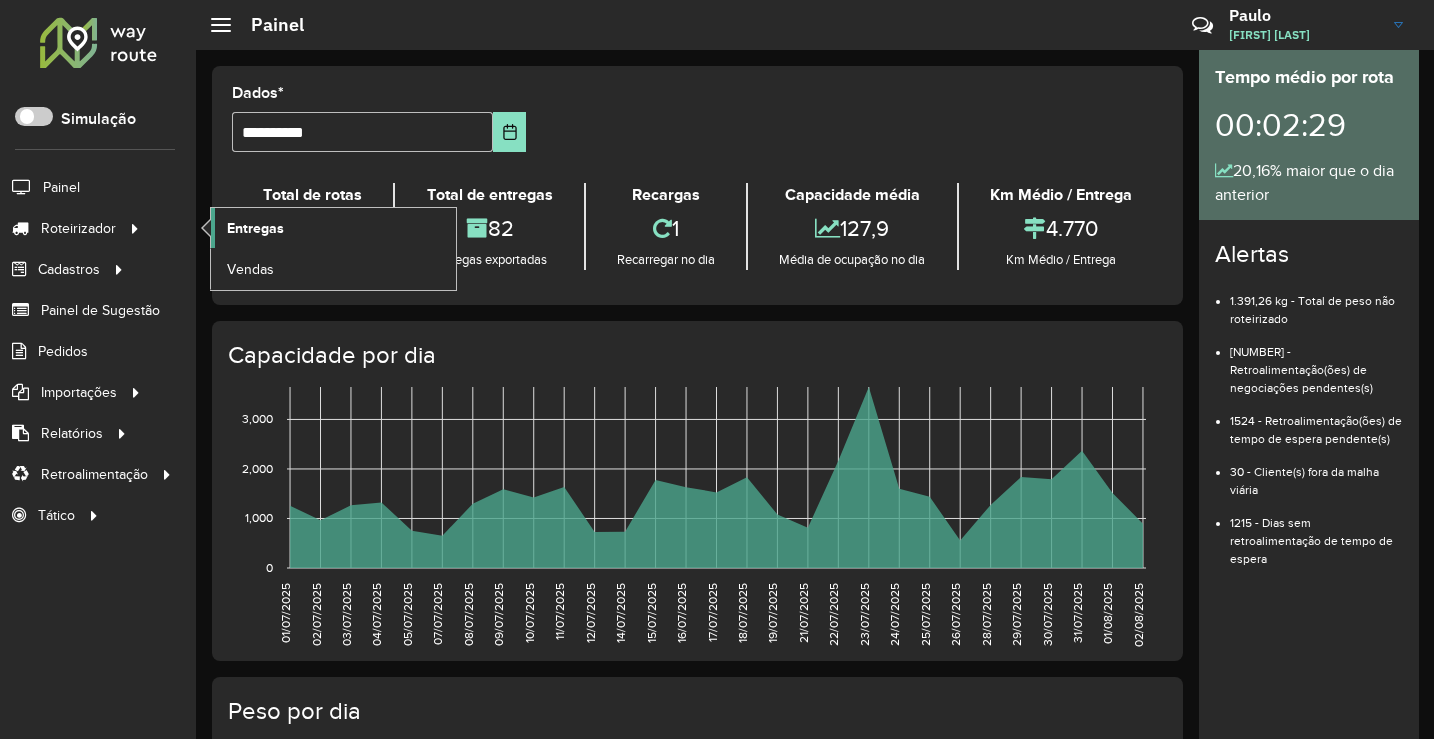 click on "Entregas" 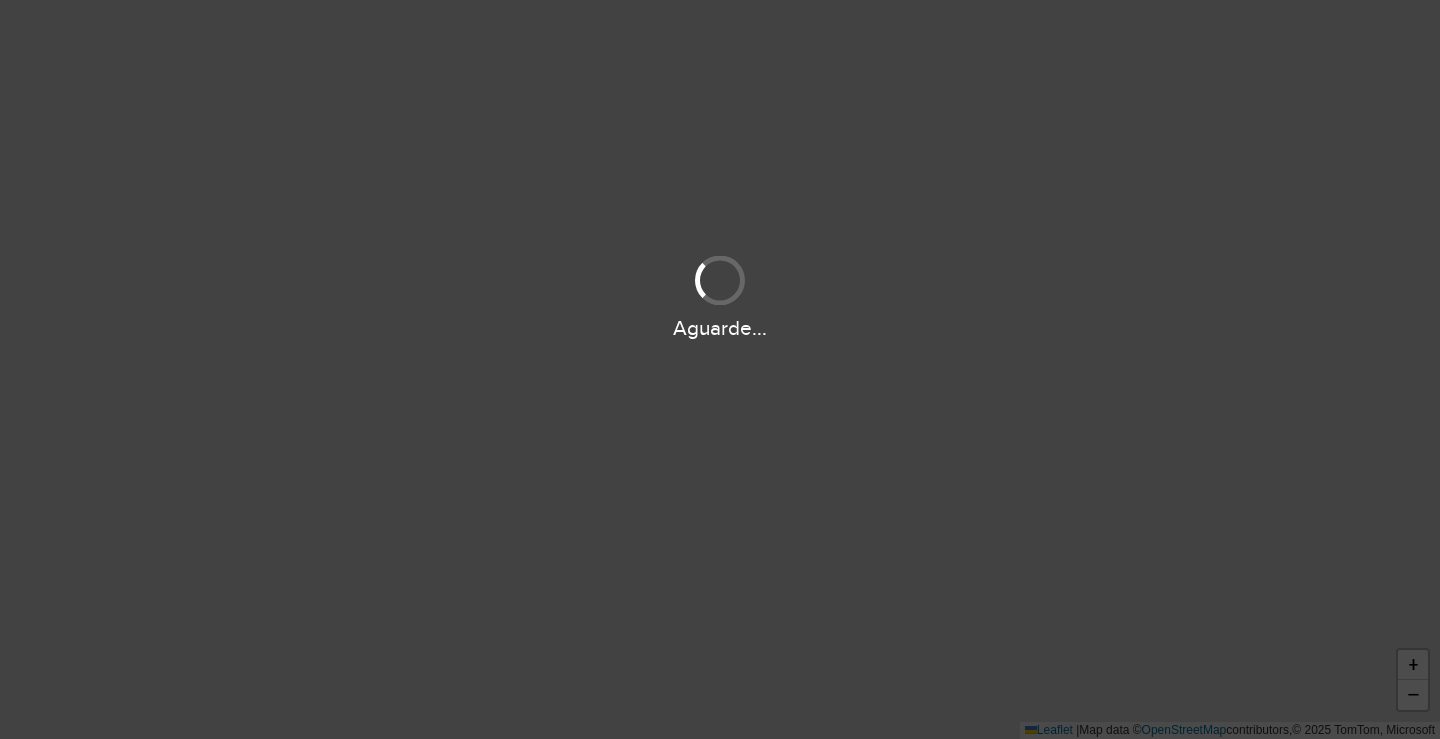scroll, scrollTop: 0, scrollLeft: 0, axis: both 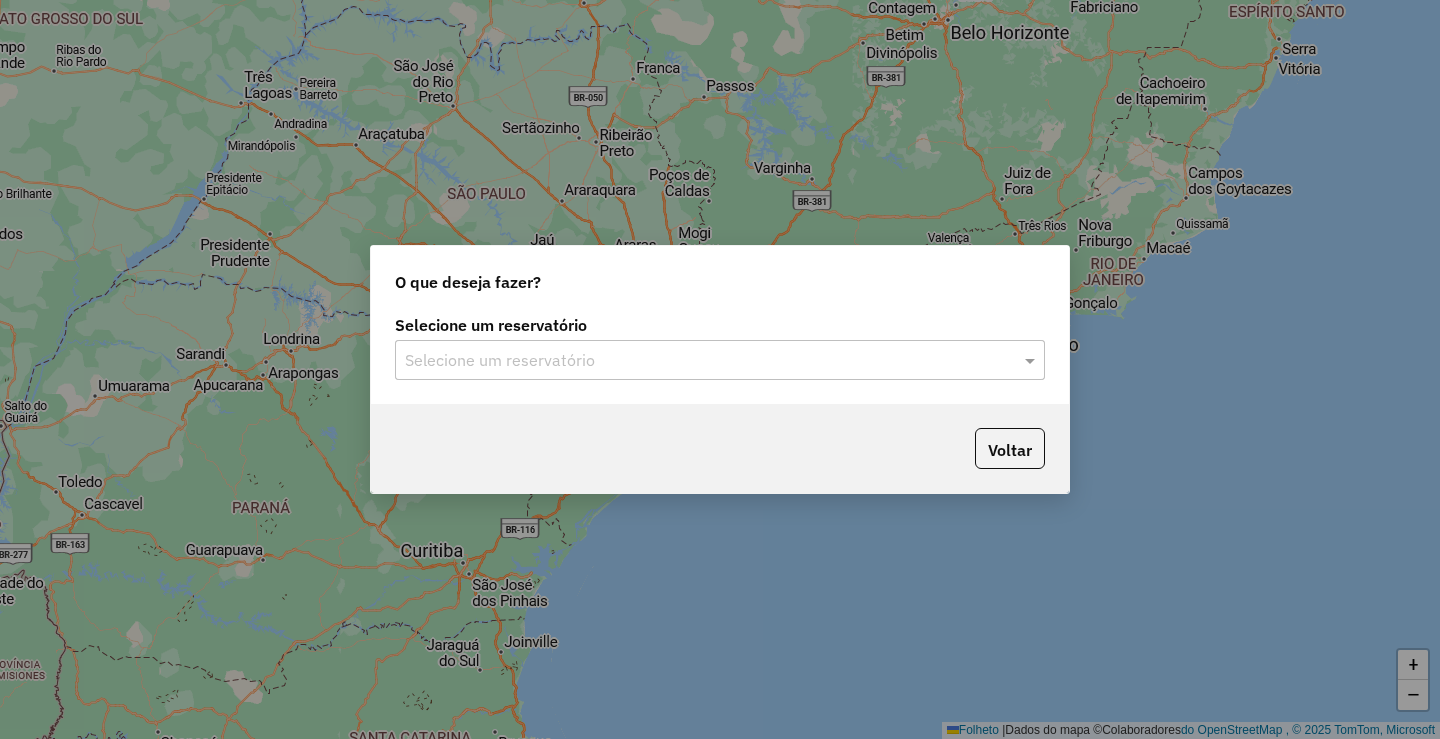 click on "Selecione um reservatório" 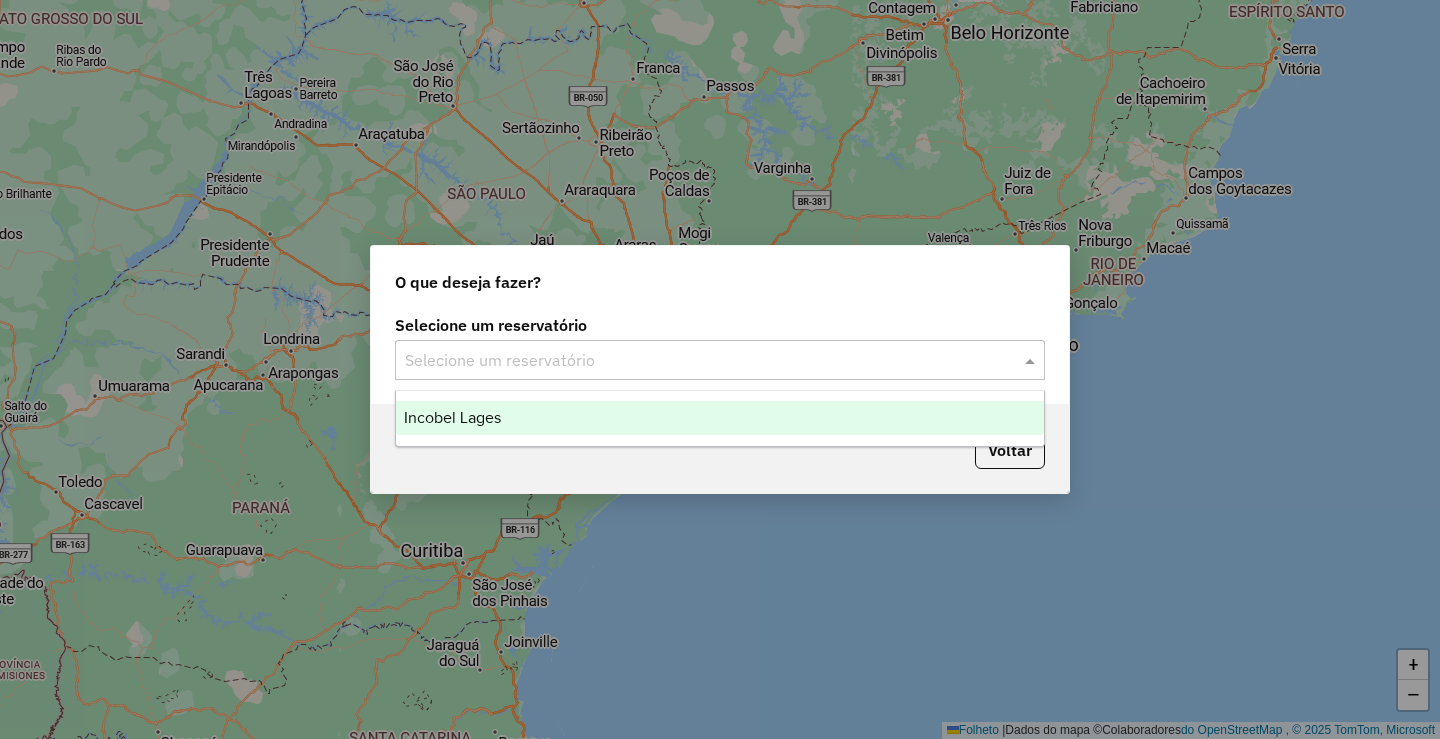 click on "Incobel Lages" at bounding box center (720, 418) 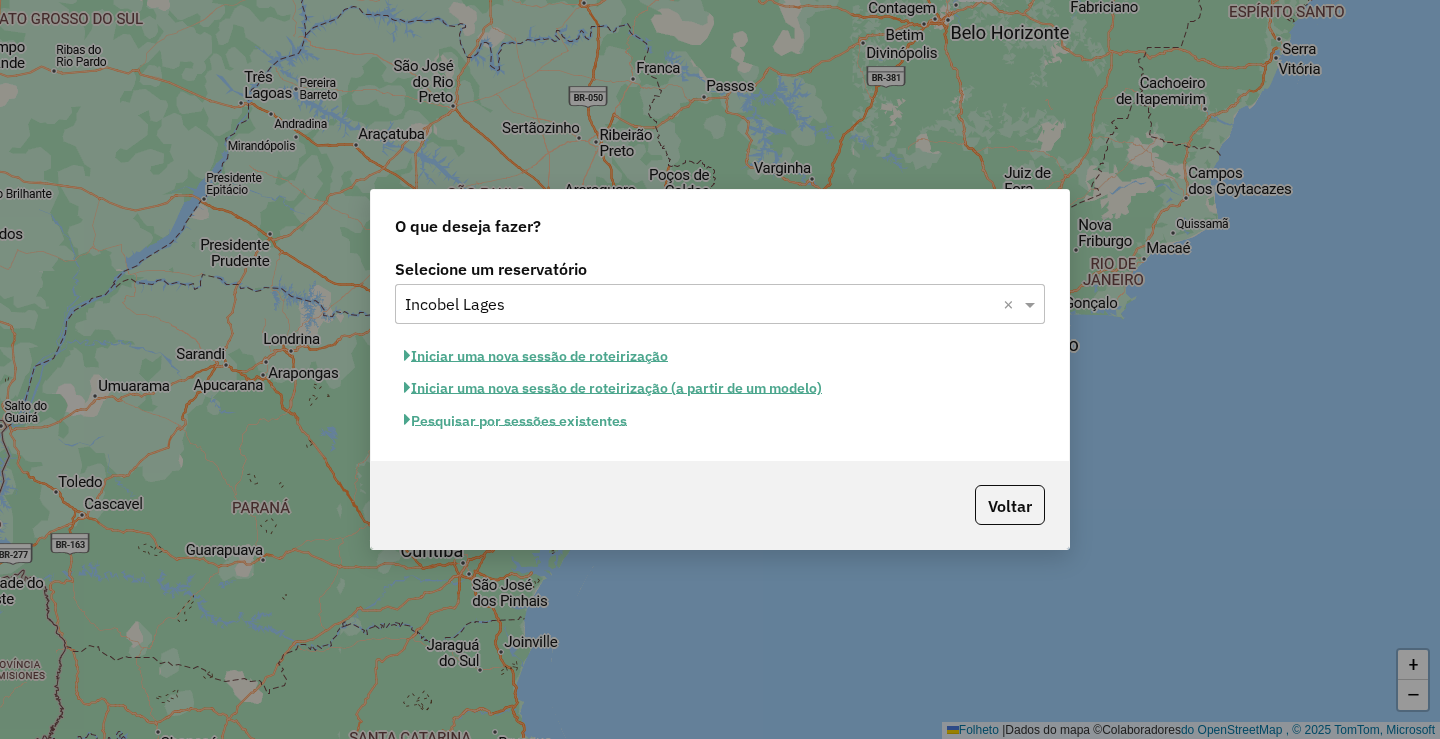 click on "Pesquisar por sessões existentes" 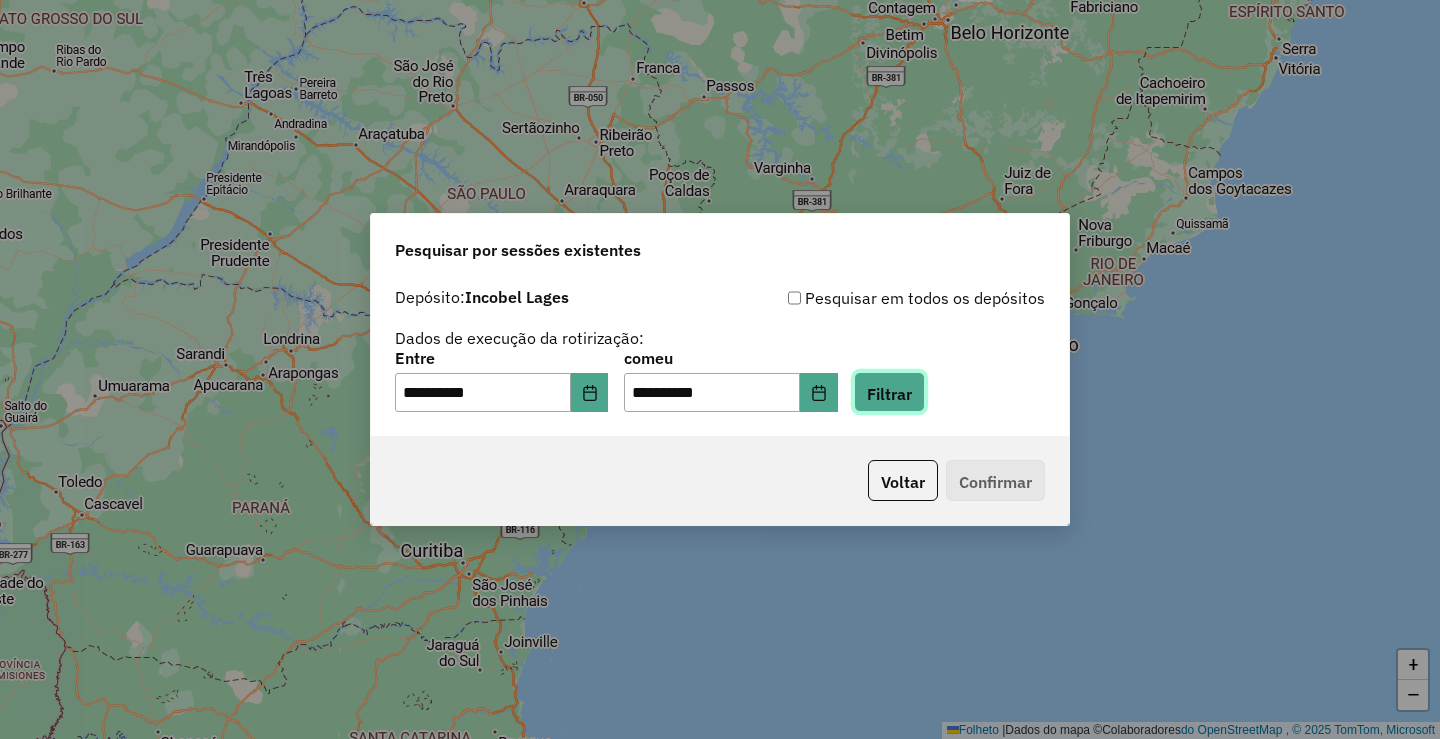 click on "Filtrar" 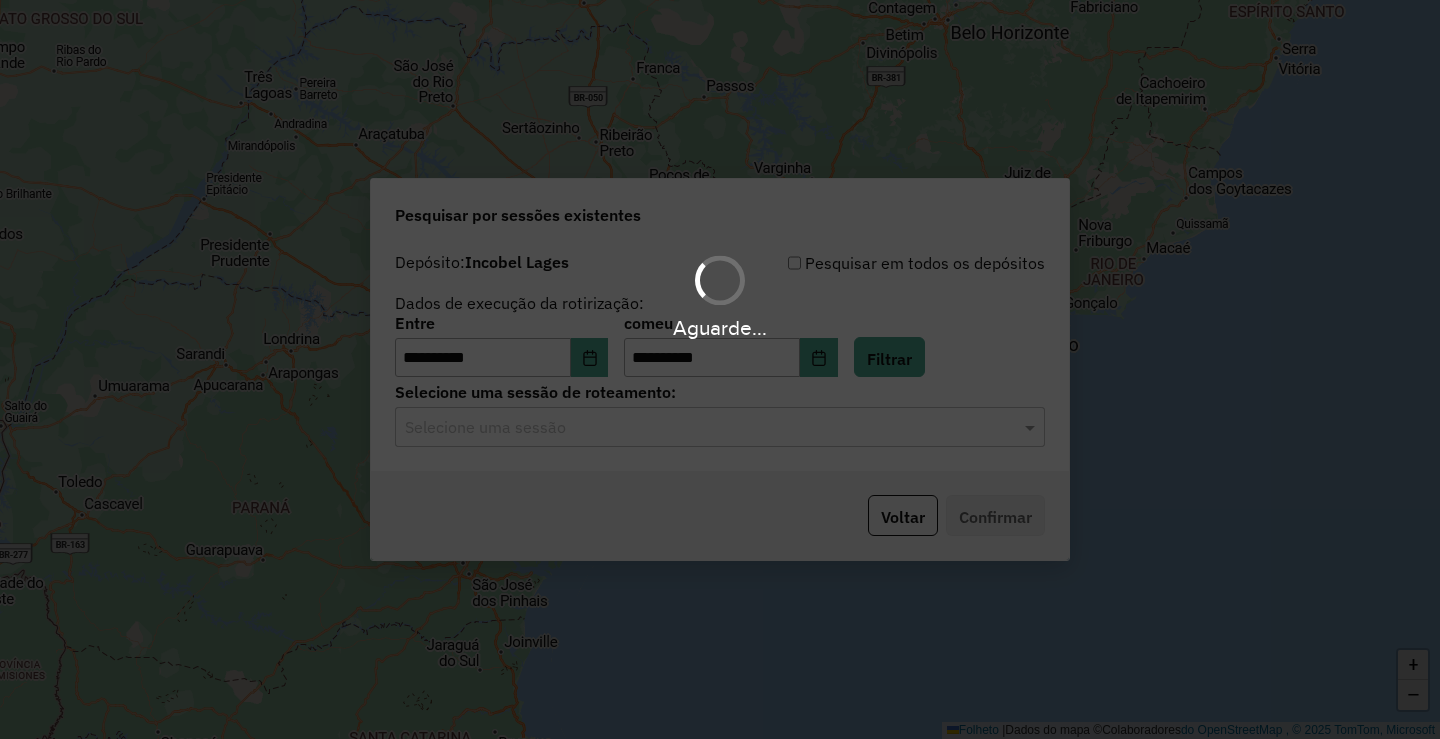 drag, startPoint x: 735, startPoint y: 449, endPoint x: 724, endPoint y: 446, distance: 11.401754 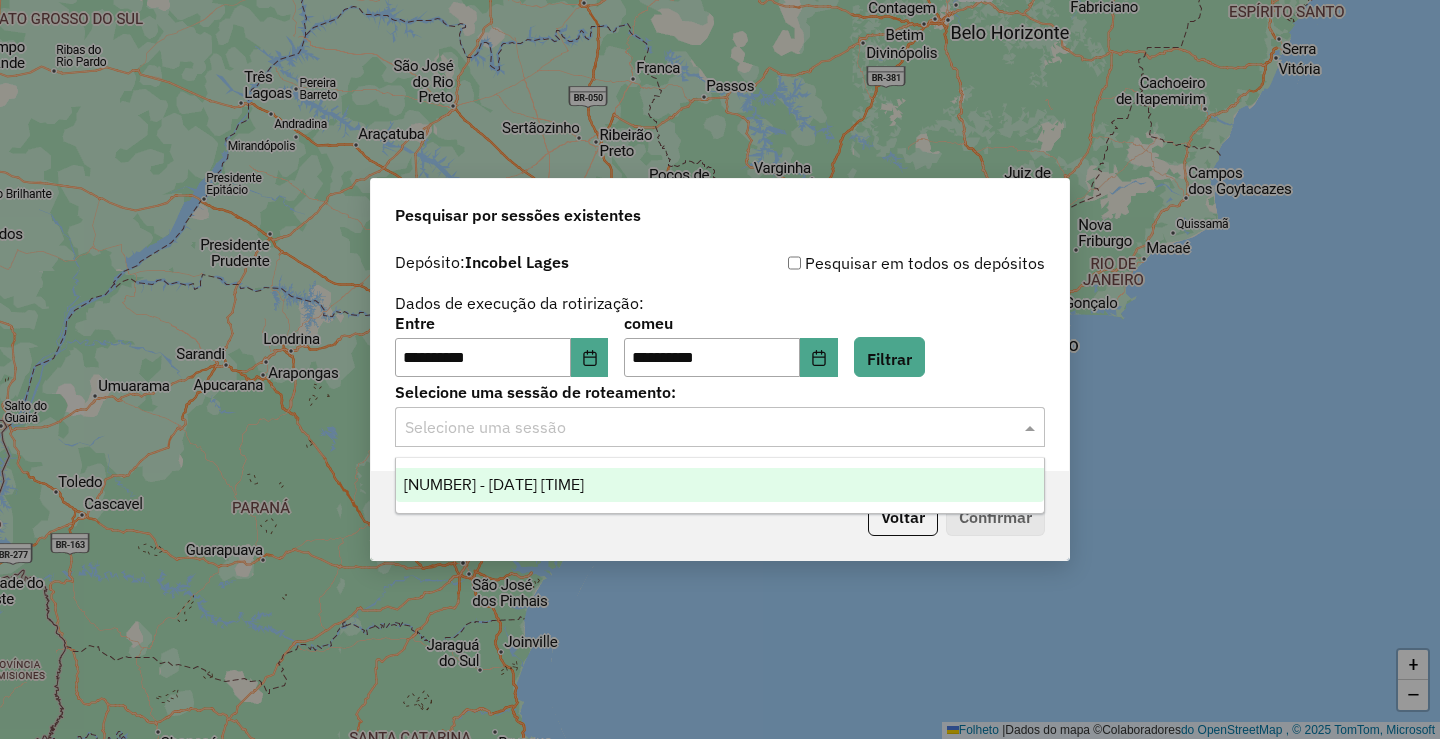 drag, startPoint x: 715, startPoint y: 436, endPoint x: 695, endPoint y: 436, distance: 20 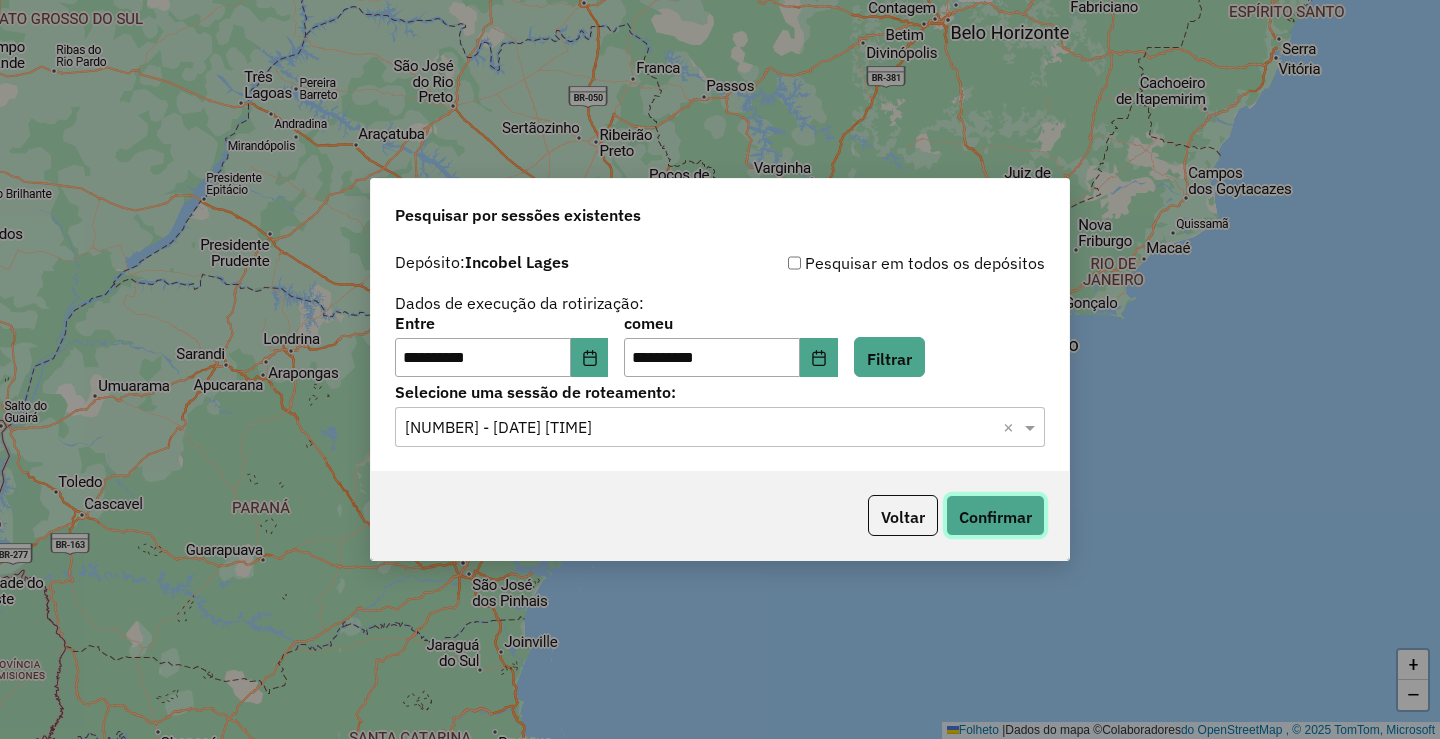 click on "Confirmar" 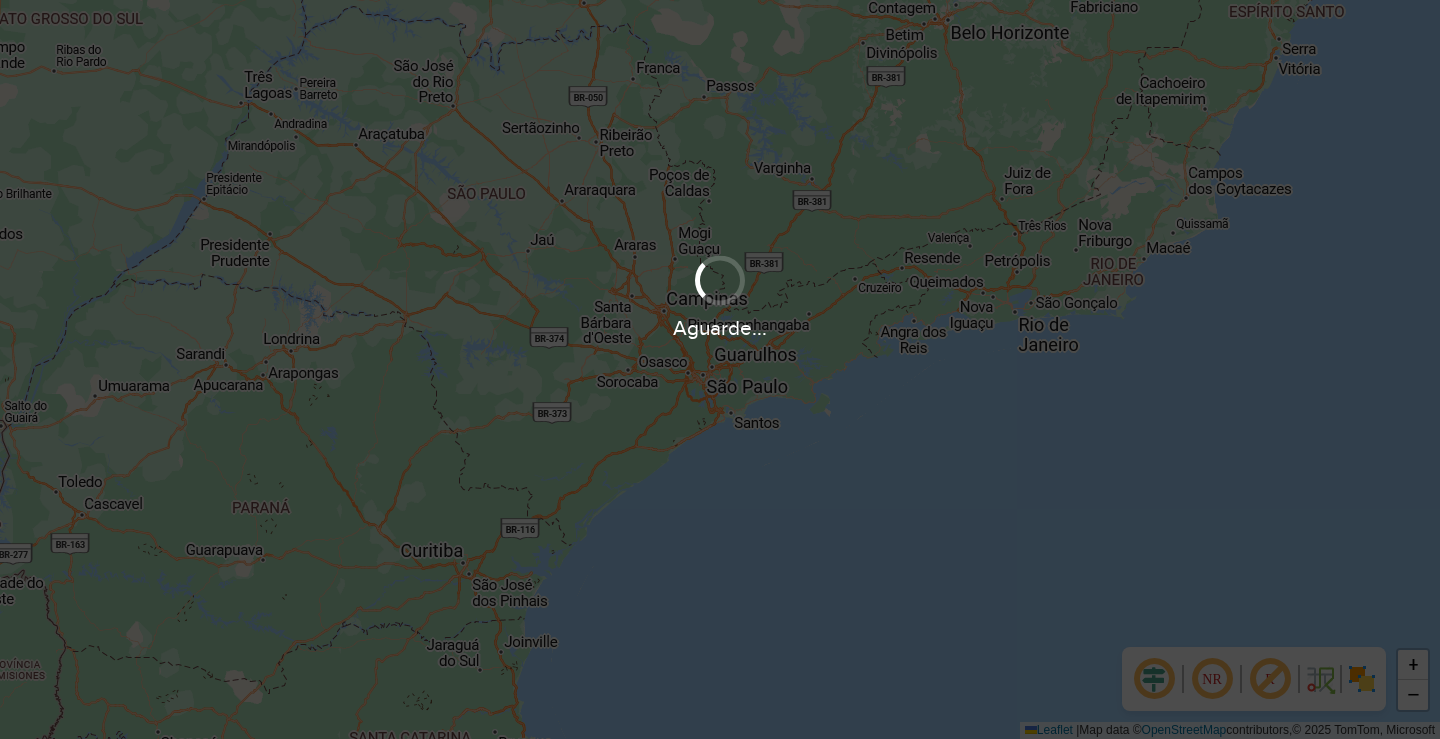 scroll, scrollTop: 0, scrollLeft: 0, axis: both 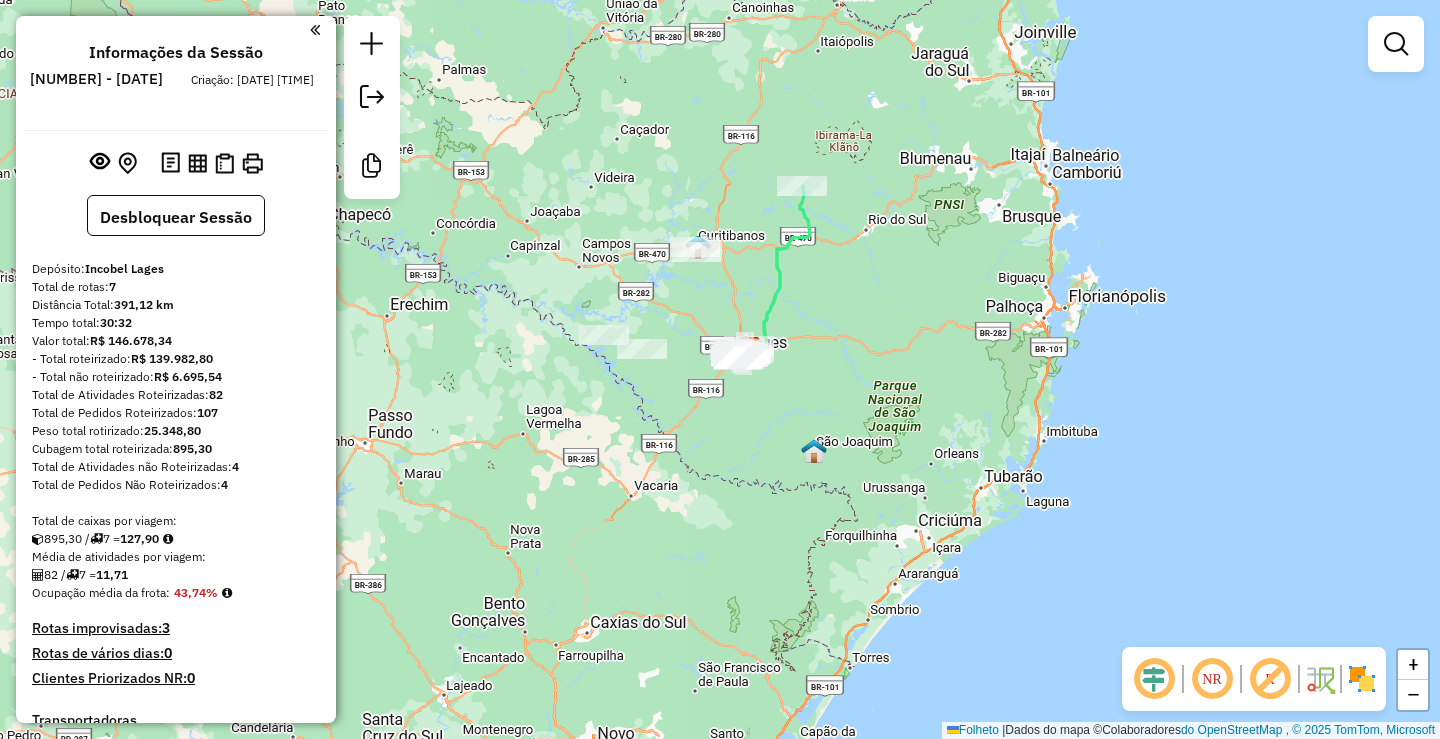 drag, startPoint x: 747, startPoint y: 212, endPoint x: 776, endPoint y: 273, distance: 67.54258 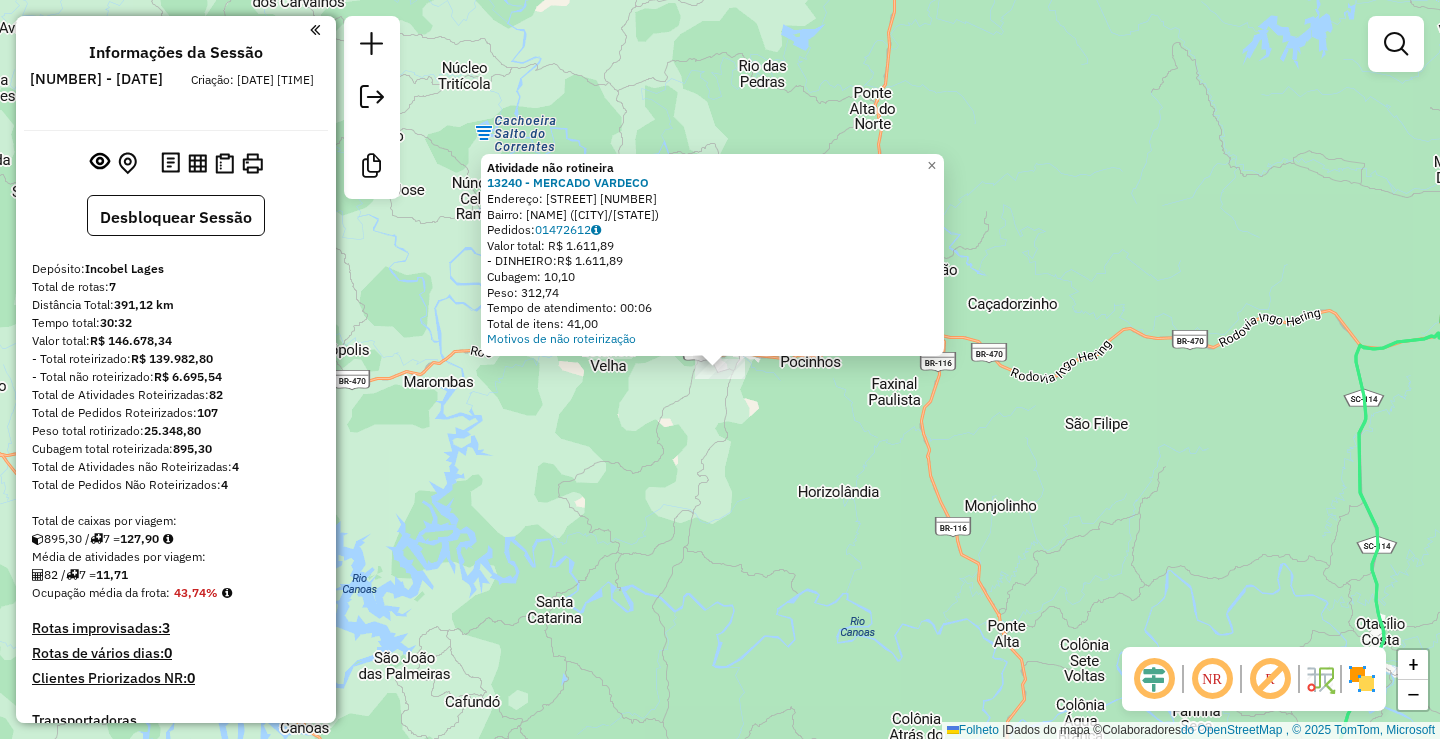 drag, startPoint x: 796, startPoint y: 469, endPoint x: 775, endPoint y: 424, distance: 49.658836 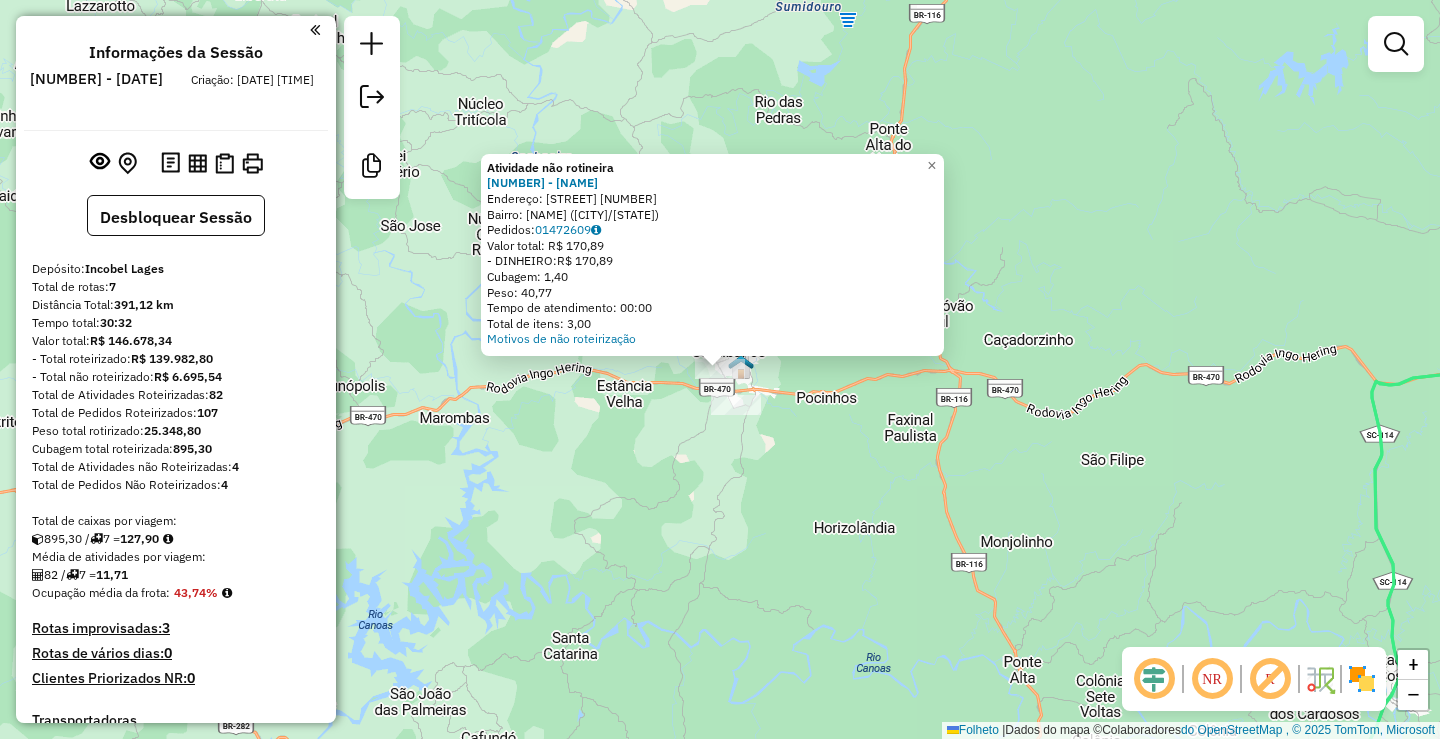 click on "Atividade não rotineira [NUMBER] - [NAME] Endereço: [STREET] [NUMBER] Bairro: [NAME] ([CITY]/[STATE]) Pedidos: [ORDER_ID] Valor total: [PRICE] - DINHEIRO: [PRICE] Cubagem: [NUMBER] Peso: [NUMBER] Tempo de atendimento: 00:00 Total de itens: [NUMBER] Motivos de não roteirização × Janela de atendimento Grau de atendimento Capacidade Transportadoras Veículos Cliente Pedidos Rotas Selecione os dias da semana para filtrar as janelas de atendimento Segmento Ter Qua Qui Sexo Sáb Dom Informe o período da janela de atendimento: De: [DATE] Comeu: Filtrar exatamente a janela do cliente Considerar janela de atendimento padrão Selecione os dias da semana para filtrar as notas de atendimento Segmento Ter Qua Qui Sexo Sáb Dom Considerar clientes sem dia de atendimento cadastrado Clientes fora do dia de atendimento selecionado Filtre as atividades entre os valores definidos abaixo: Peso mínimo: Peso máximo: Cubagem mínima: Cubagem máxima: De: [DATE] Comeu: De: [DATE] Comeu: Transportadora: Selecione um ou mais itens" 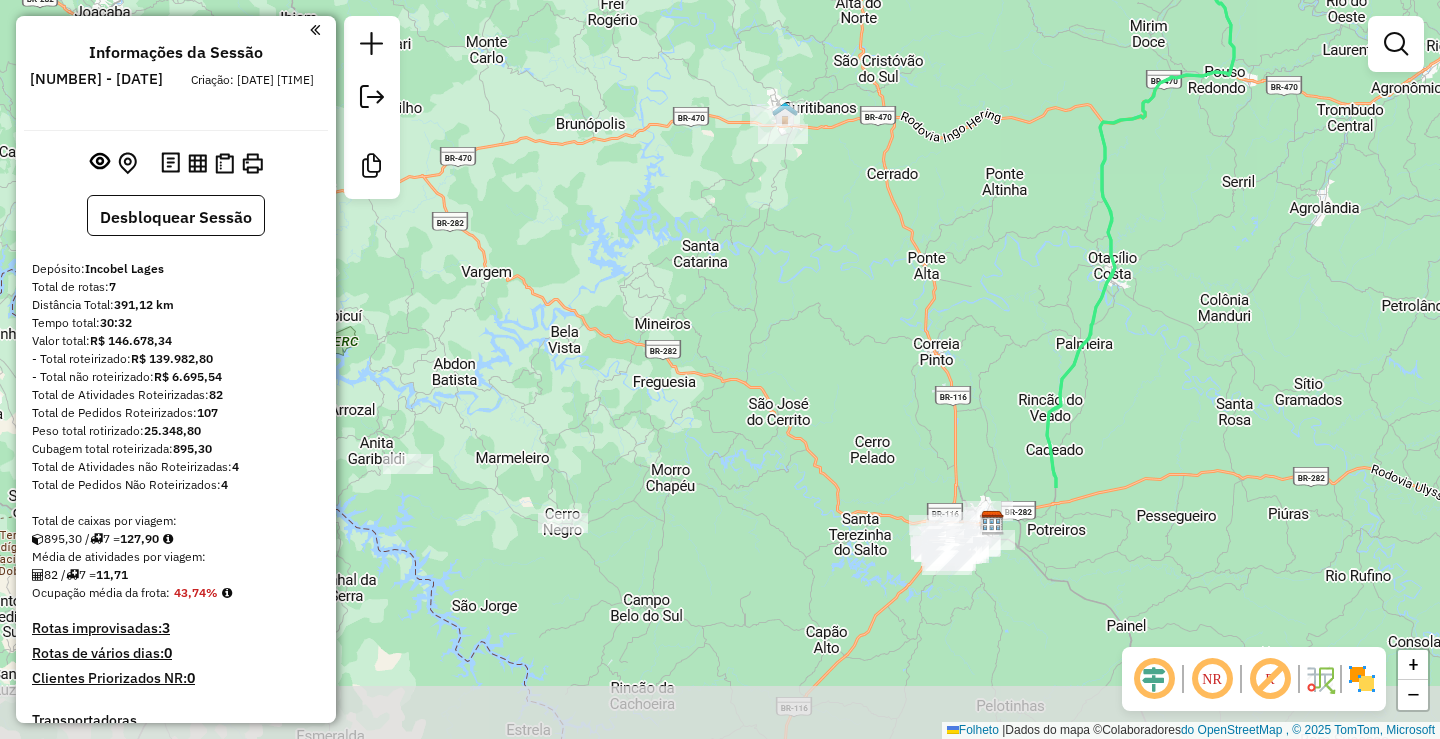 drag, startPoint x: 715, startPoint y: 504, endPoint x: 804, endPoint y: 169, distance: 346.62082 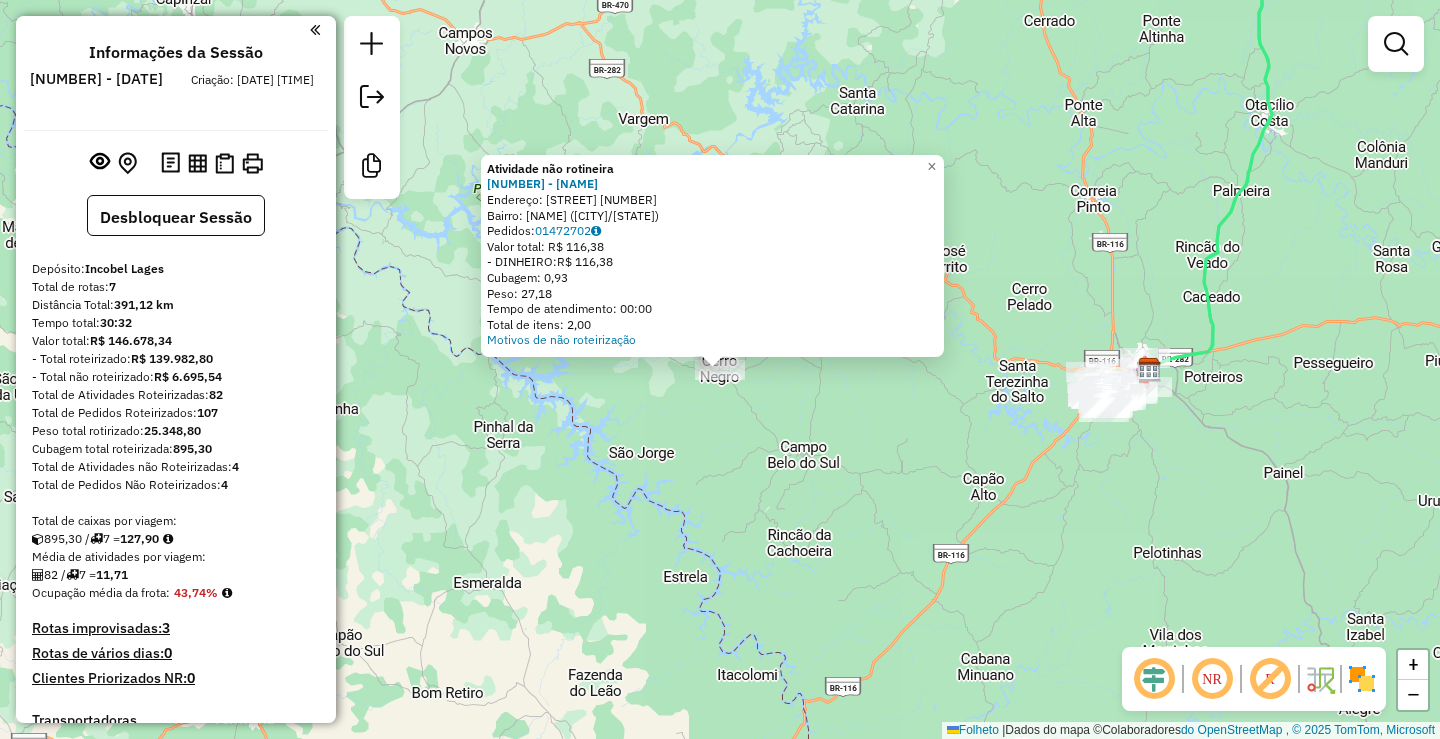 drag, startPoint x: 666, startPoint y: 429, endPoint x: 635, endPoint y: 415, distance: 34.0147 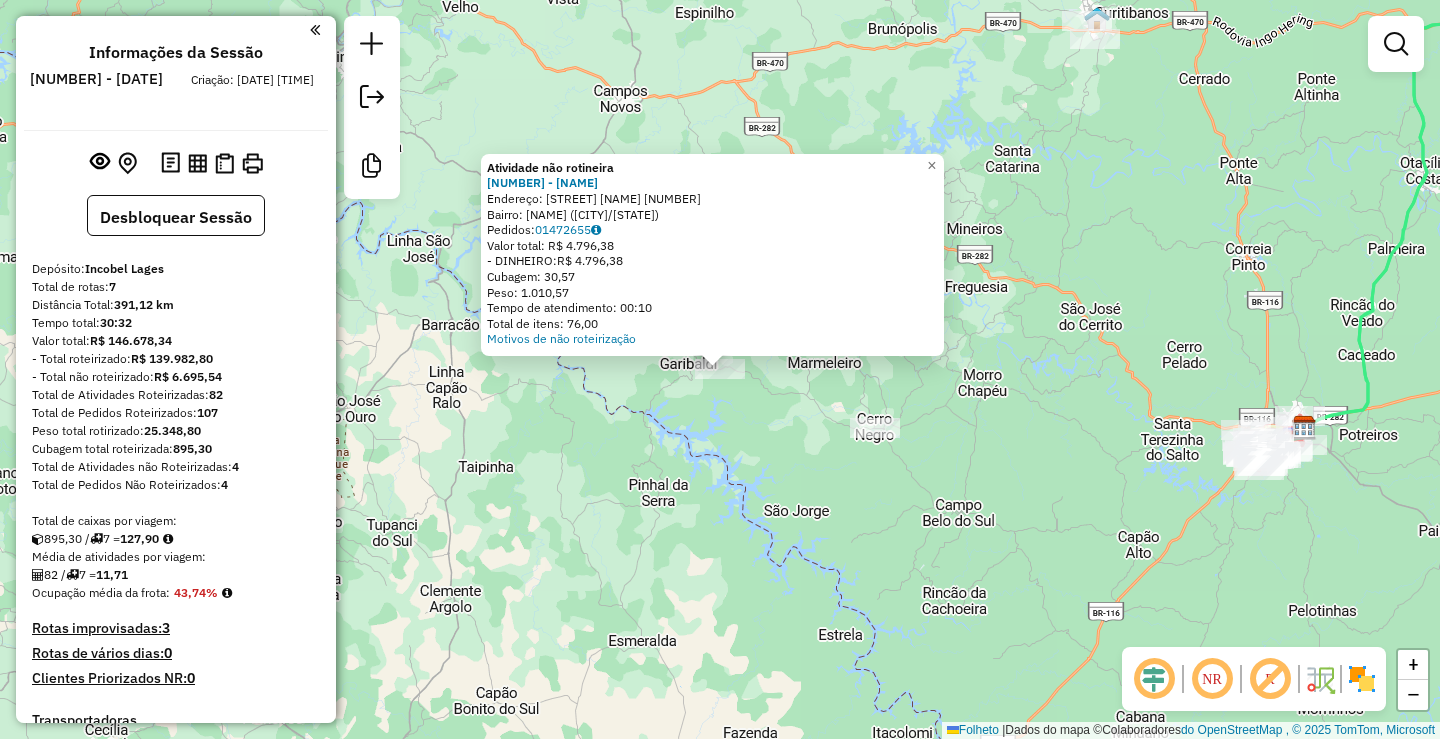 click on "Atividade não rotineira [NUMBER] - [NAME] Endereço: [STREET] [NUMBER] Bairro: [NAME] ([CITY]/[STATE]) Pedidos: [ORDER_ID] Valor total: [PRICE] - DINHEIRO: [PRICE] Cubagem: [NUMBER] Peso: [NUMBER] Tempo de atendimento: 00:10 Total de itens: [NUMBER] Motivos de não roteirização × Janela de atendimento Grau de atendimento Capacidade Transportadoras Veículos Cliente Pedidos Rotas Selecione os dias da semana para filtrar as janelas de atendimento Segmento Ter Qua Qui Sexo Sáb Dom Informe o período da janela de atendimento: De: [DATE] Comeu: Filtrar exatamente a janela do cliente Considerar janela de atendimento padrão Selecione os dias da semana para filtrar as notas de atendimento Segmento Ter Qua Qui Sexo Sáb Dom Considerar clientes sem dia de atendimento cadastrado Clientes fora do dia de atendimento selecionado Filtre as atividades entre os valores definidos abaixo: Peso mínimo: Peso máximo: Cubagem mínima: Cubagem máxima: De: [DATE] Comeu: De: [DATE] Comeu: Transportadora: Veículo: De:" 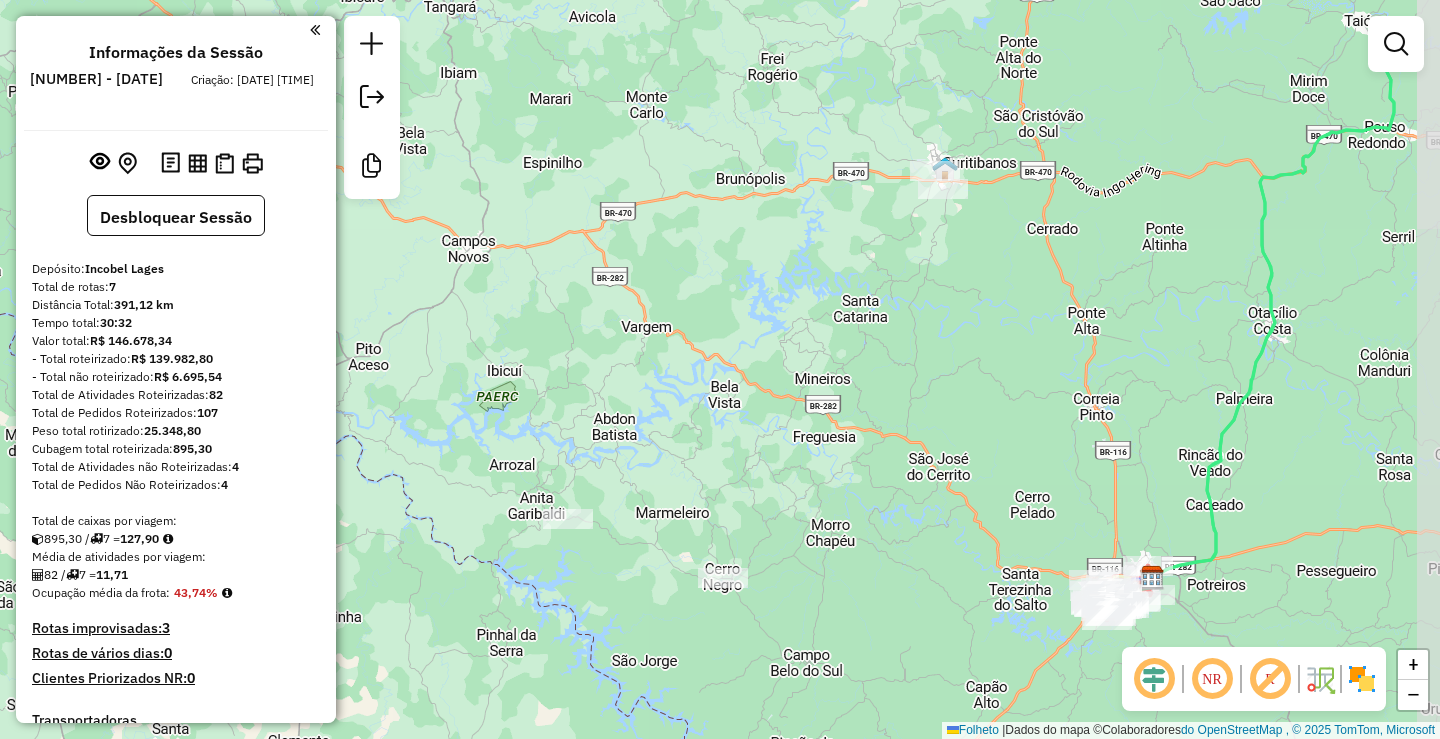 drag, startPoint x: 1002, startPoint y: 317, endPoint x: 857, endPoint y: 458, distance: 202.25232 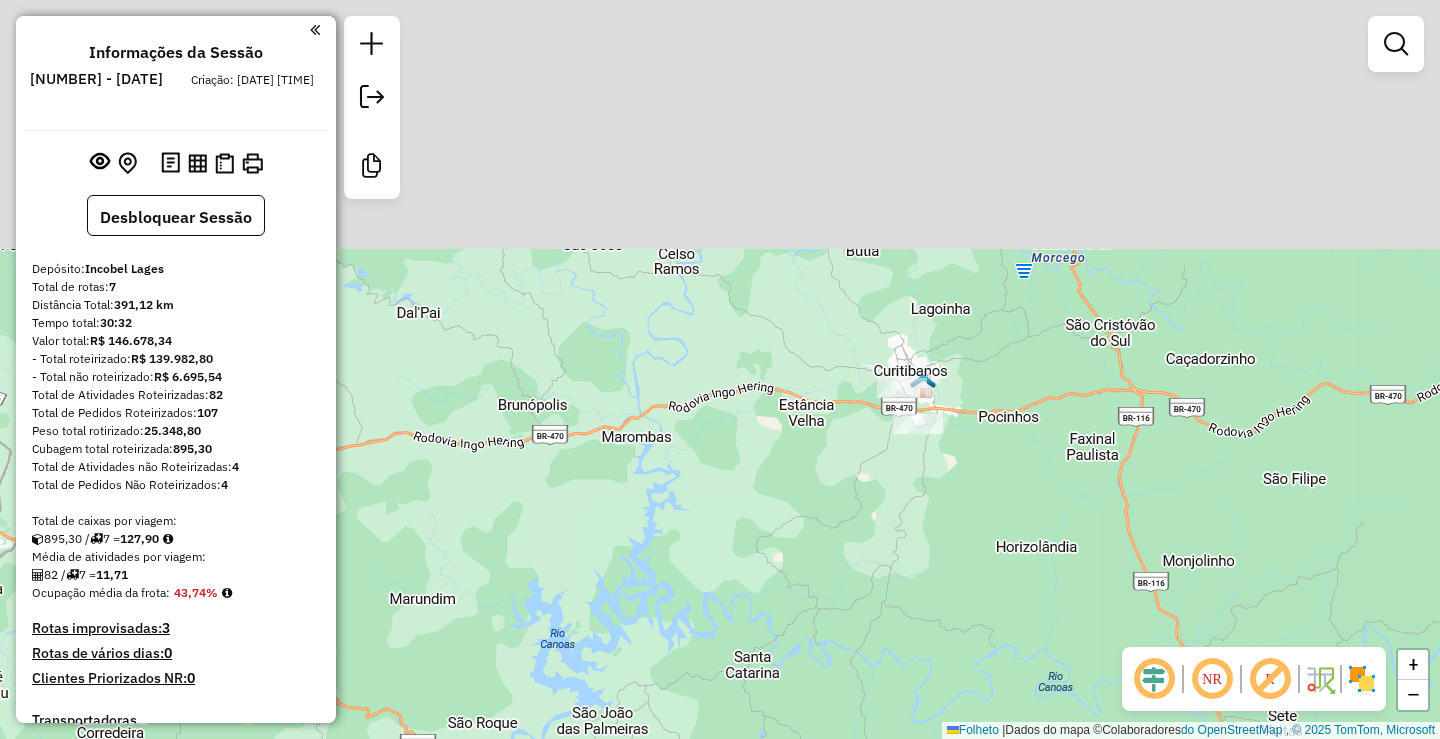 drag, startPoint x: 991, startPoint y: 225, endPoint x: 939, endPoint y: 506, distance: 285.77087 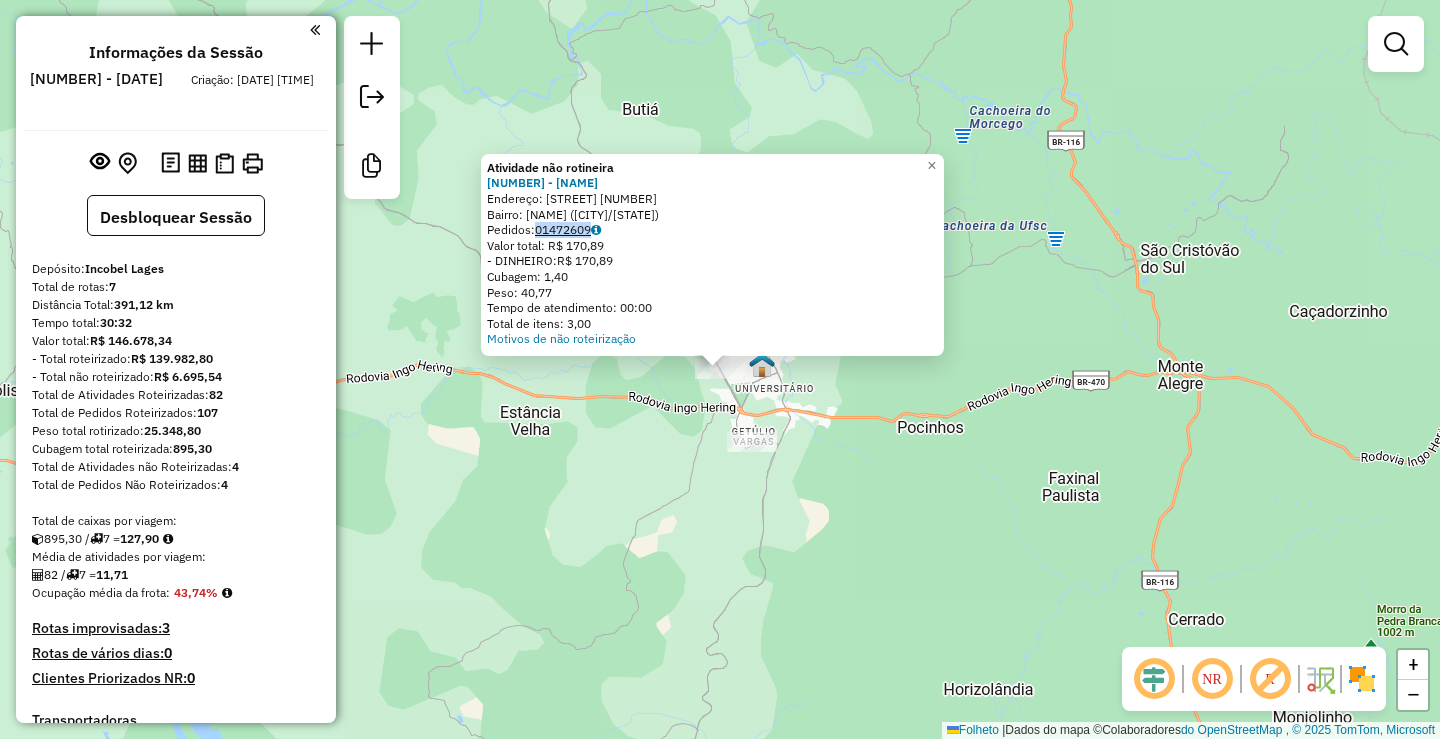 drag, startPoint x: 608, startPoint y: 234, endPoint x: 546, endPoint y: 227, distance: 62.39391 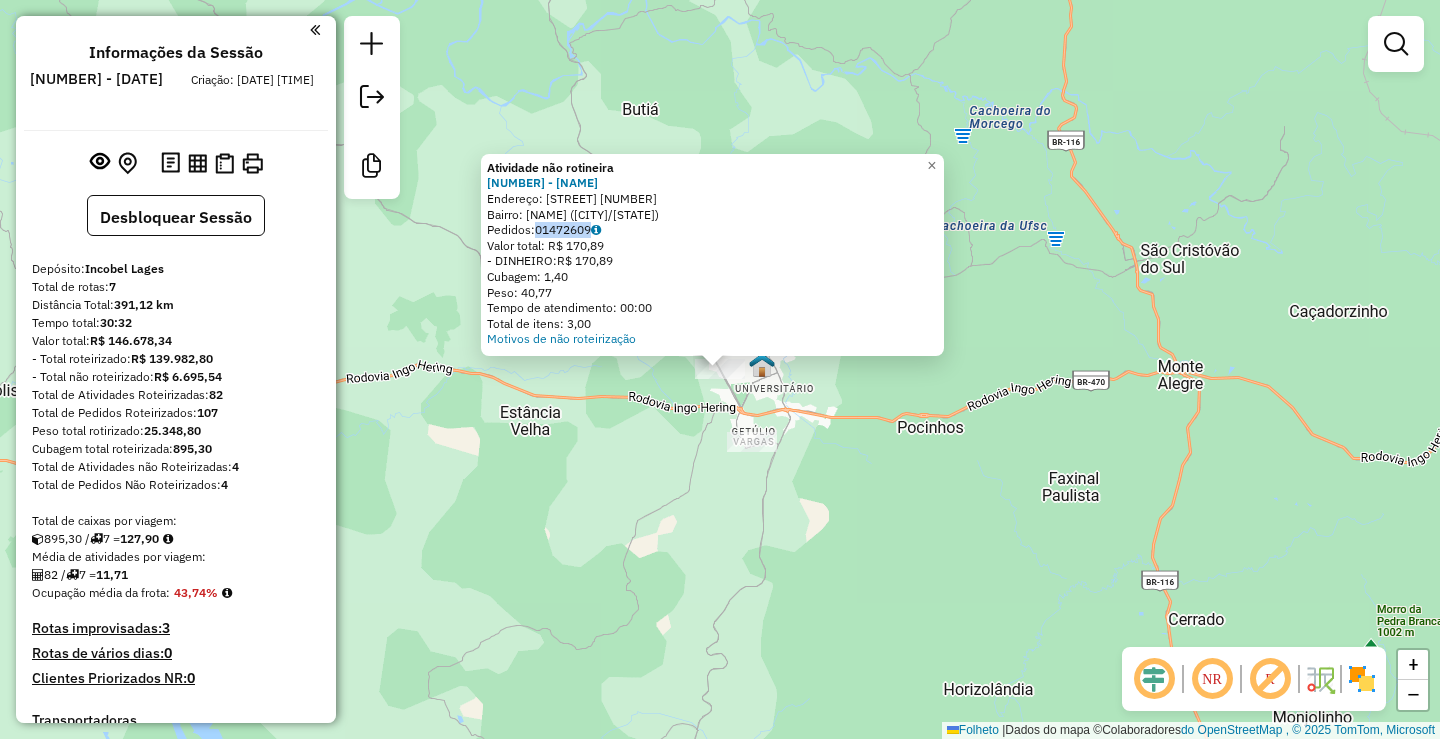 copy on "01472609" 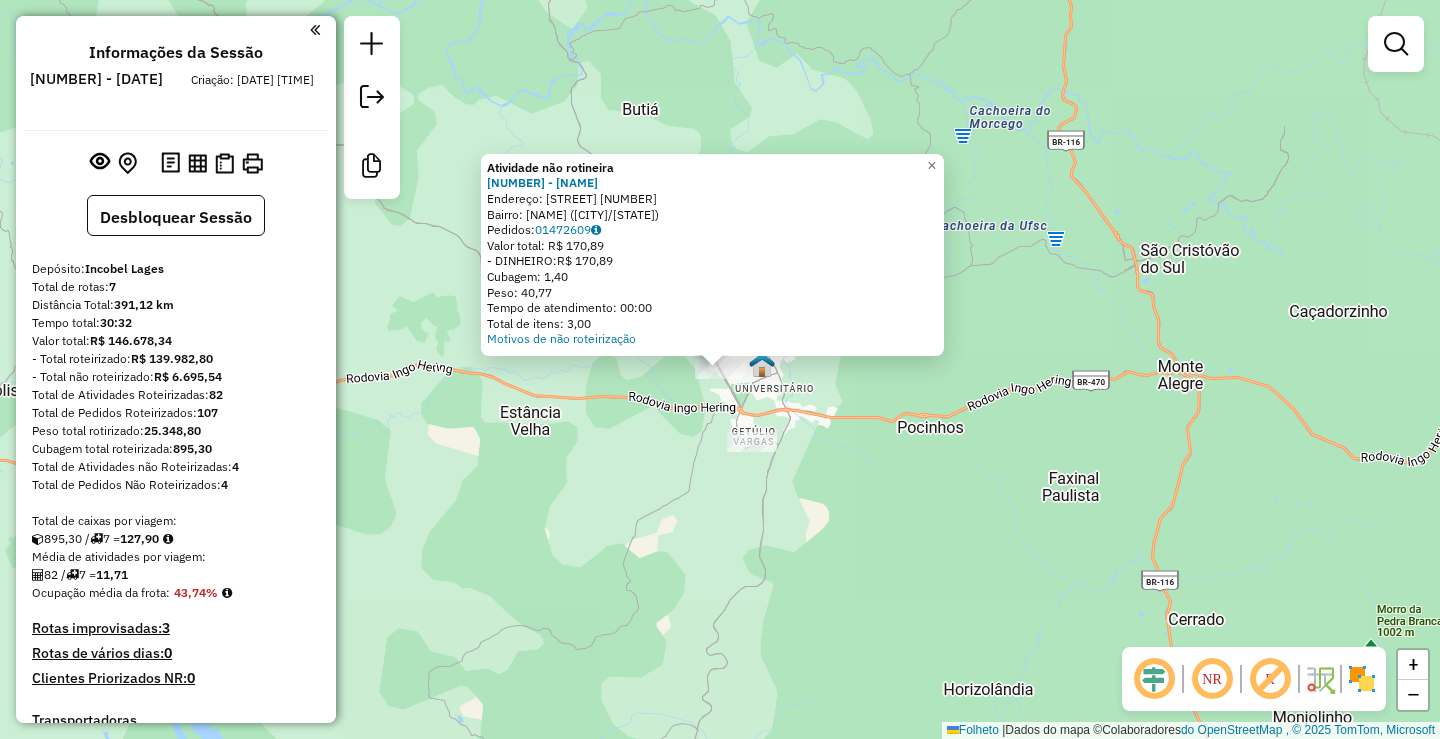 click on "- DINHEIRO:" 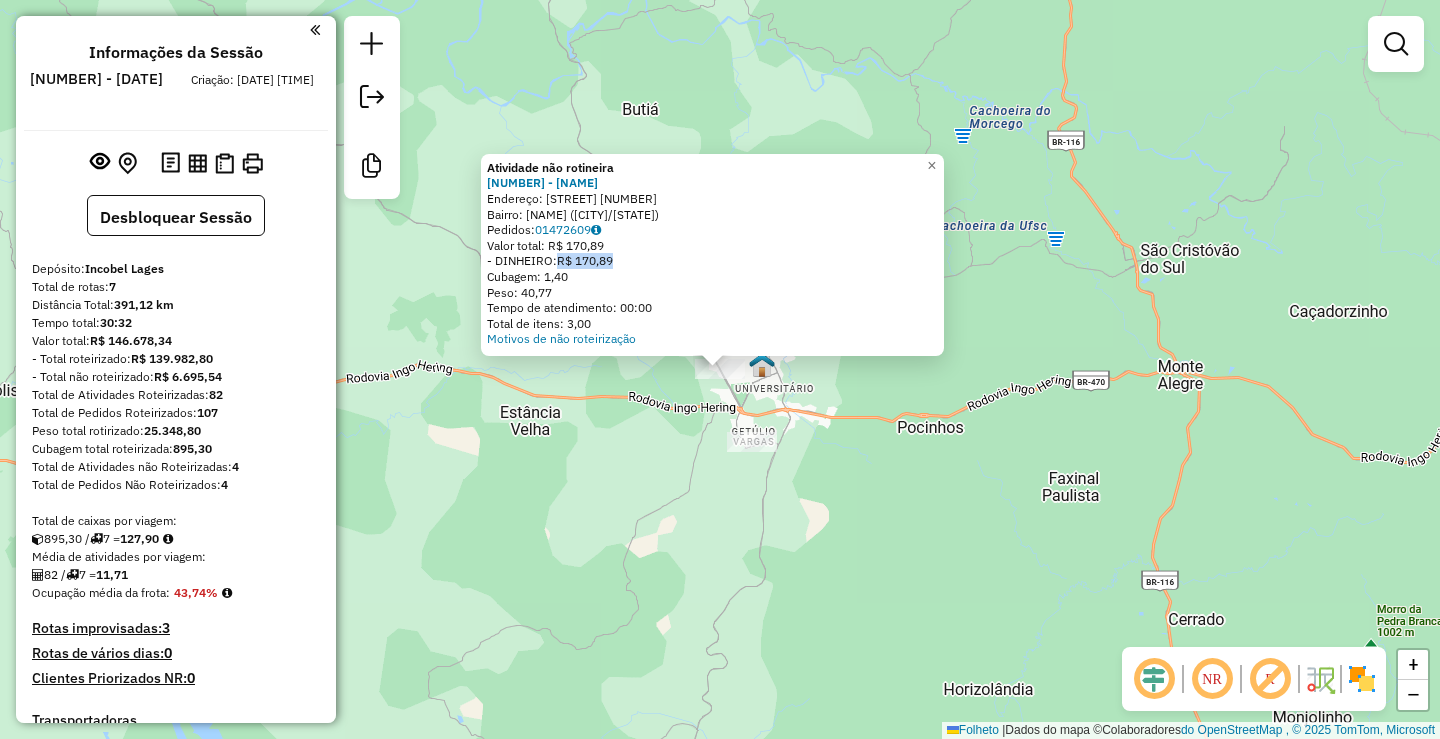 drag, startPoint x: 634, startPoint y: 264, endPoint x: 568, endPoint y: 263, distance: 66.007576 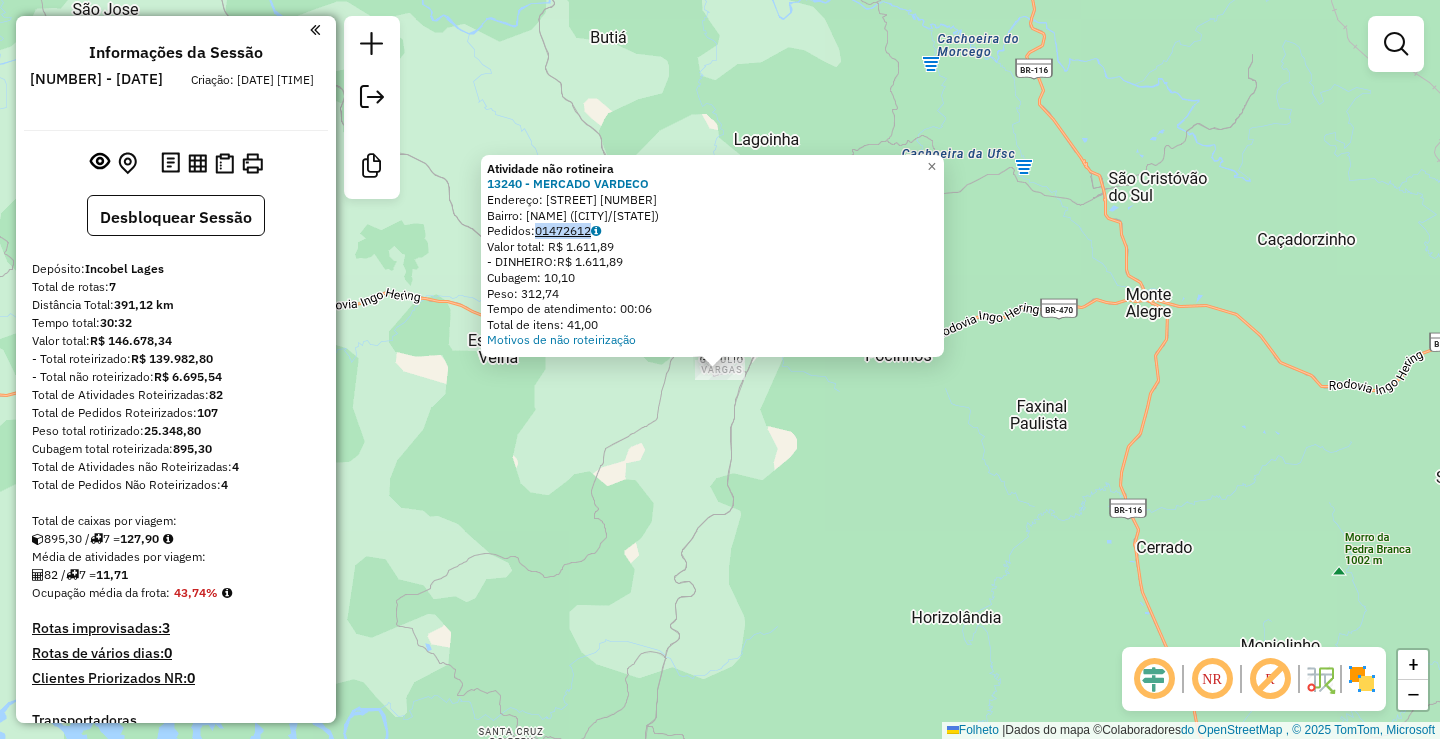 drag, startPoint x: 623, startPoint y: 229, endPoint x: 544, endPoint y: 234, distance: 79.15807 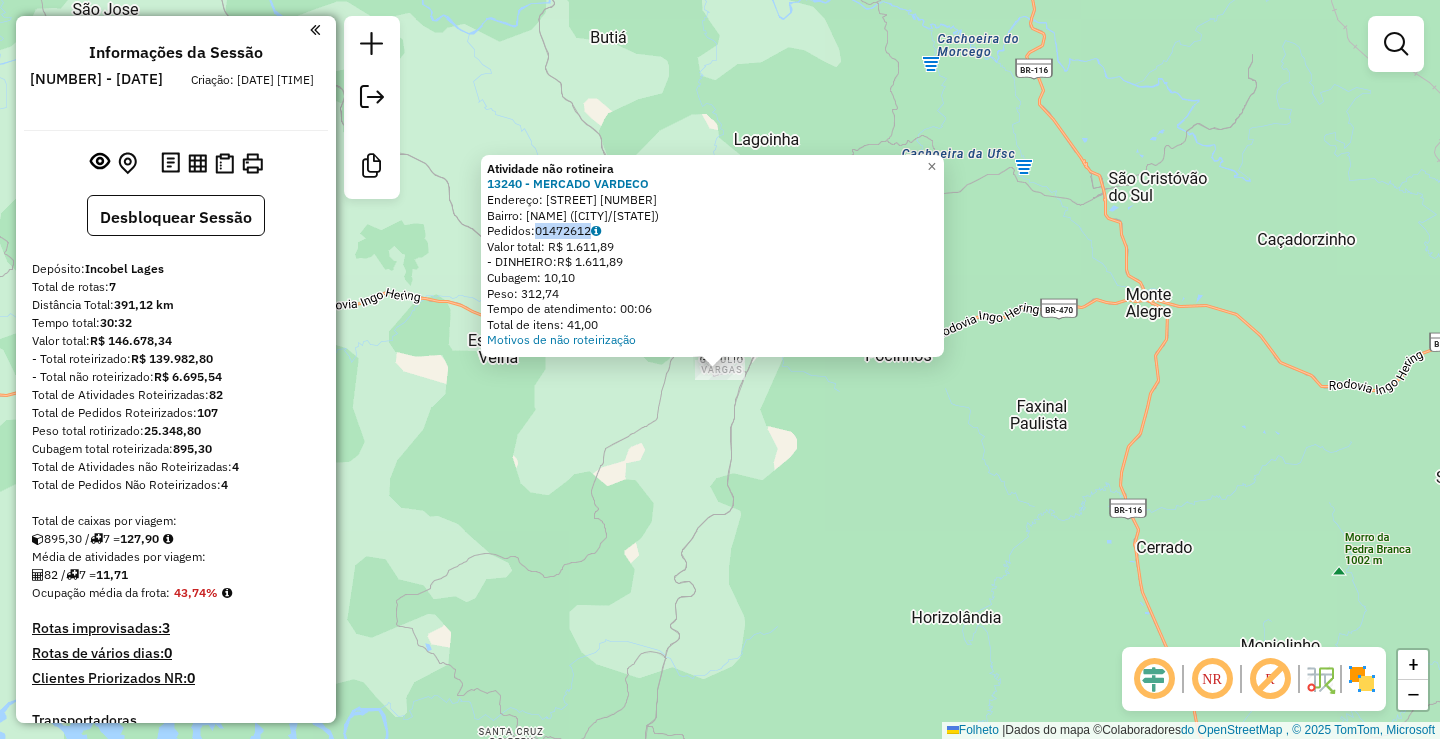 copy on "01472612" 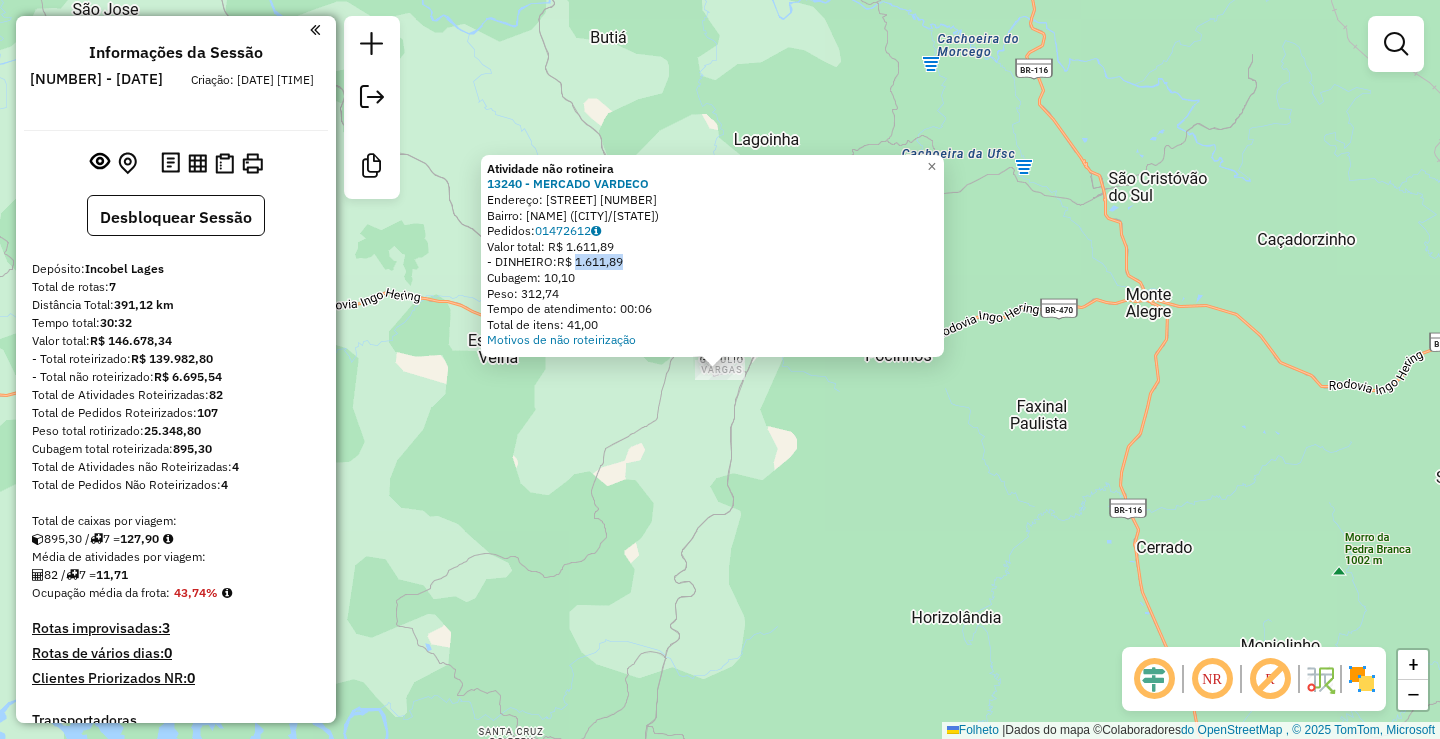 drag, startPoint x: 636, startPoint y: 260, endPoint x: 585, endPoint y: 259, distance: 51.009804 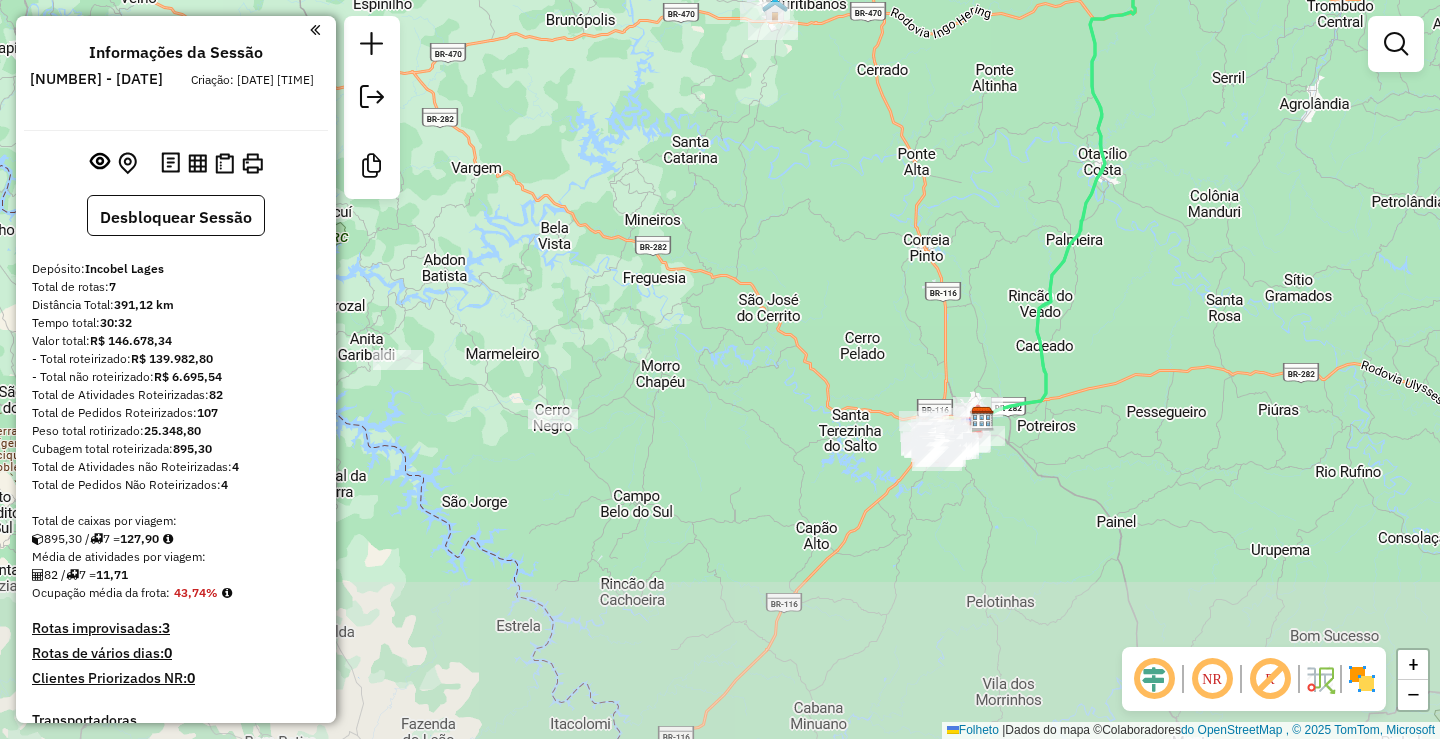 drag, startPoint x: 703, startPoint y: 433, endPoint x: 749, endPoint y: 185, distance: 252.23006 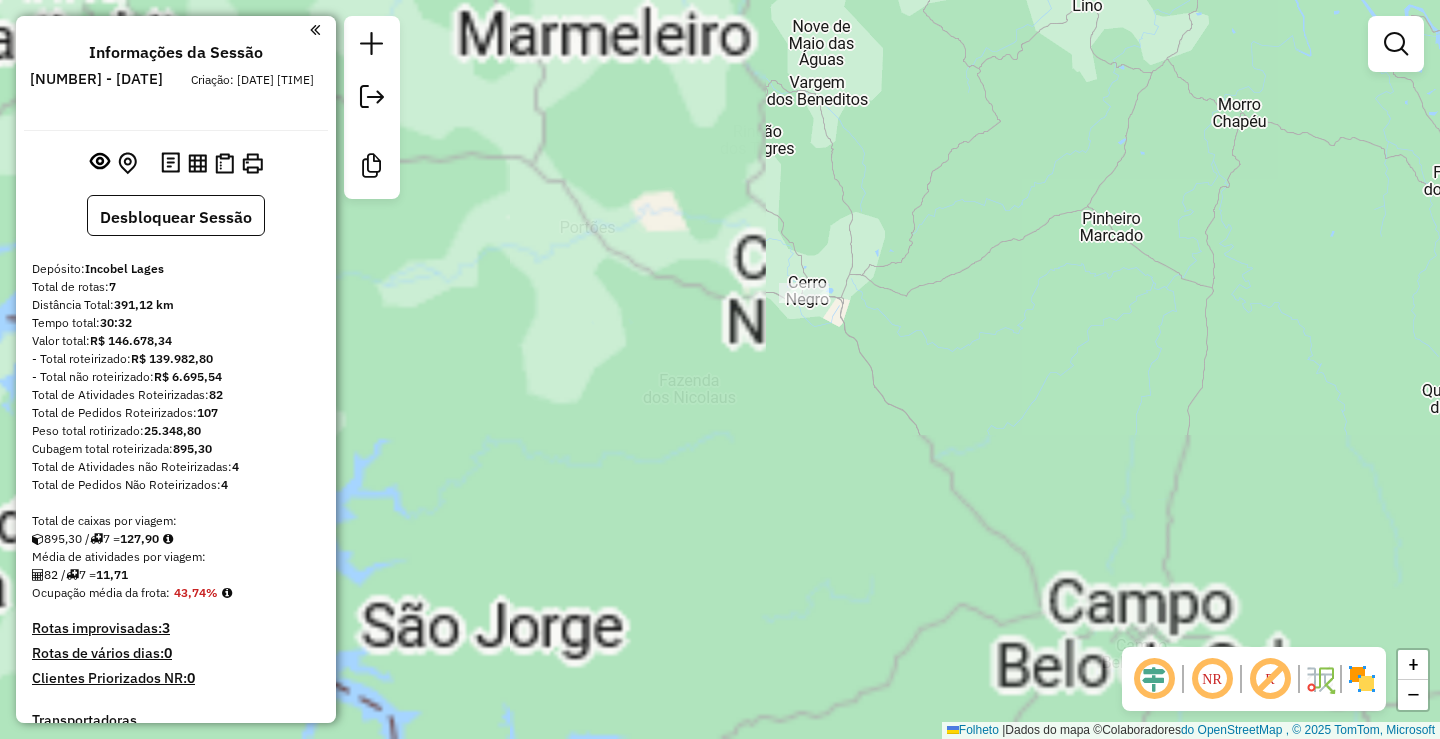 drag, startPoint x: 530, startPoint y: 479, endPoint x: 893, endPoint y: 207, distance: 453.60004 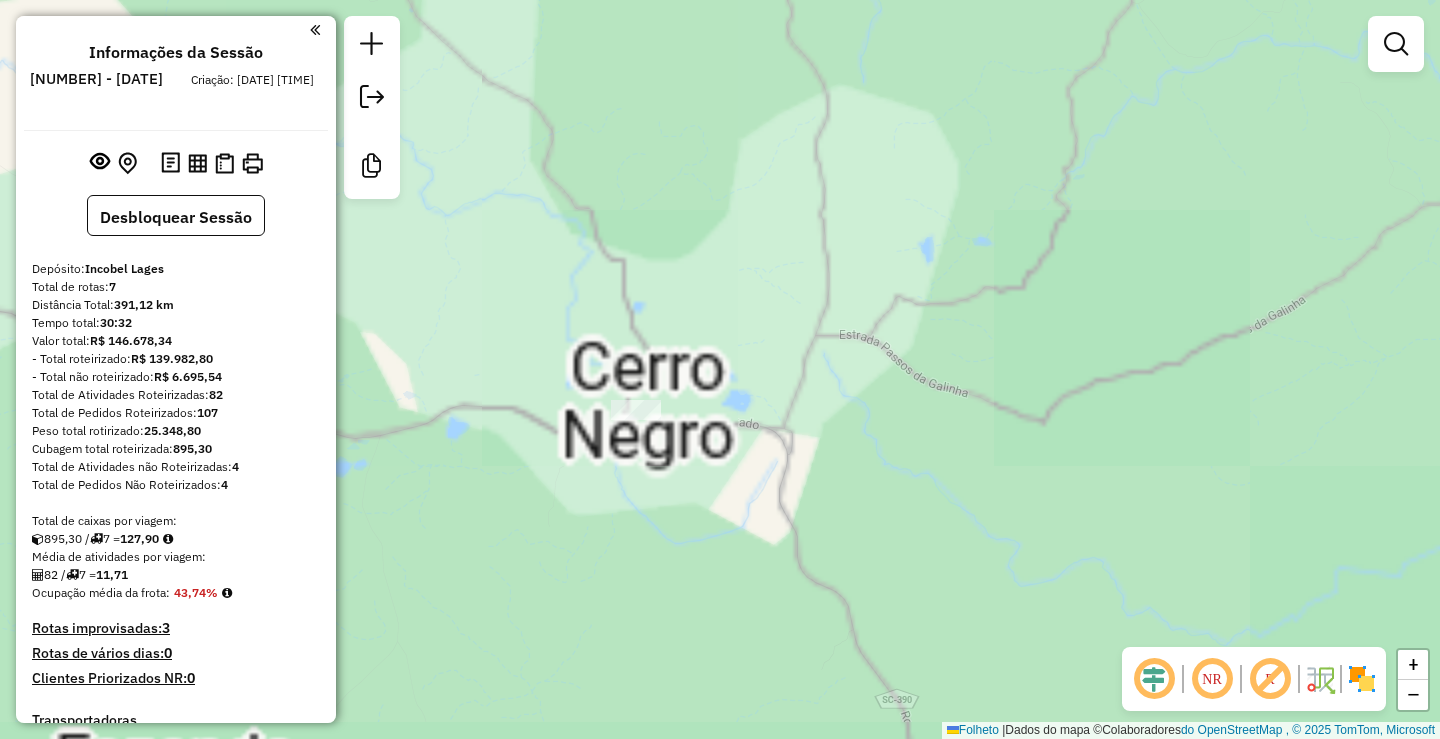 drag, startPoint x: 743, startPoint y: 290, endPoint x: 671, endPoint y: 349, distance: 93.08598 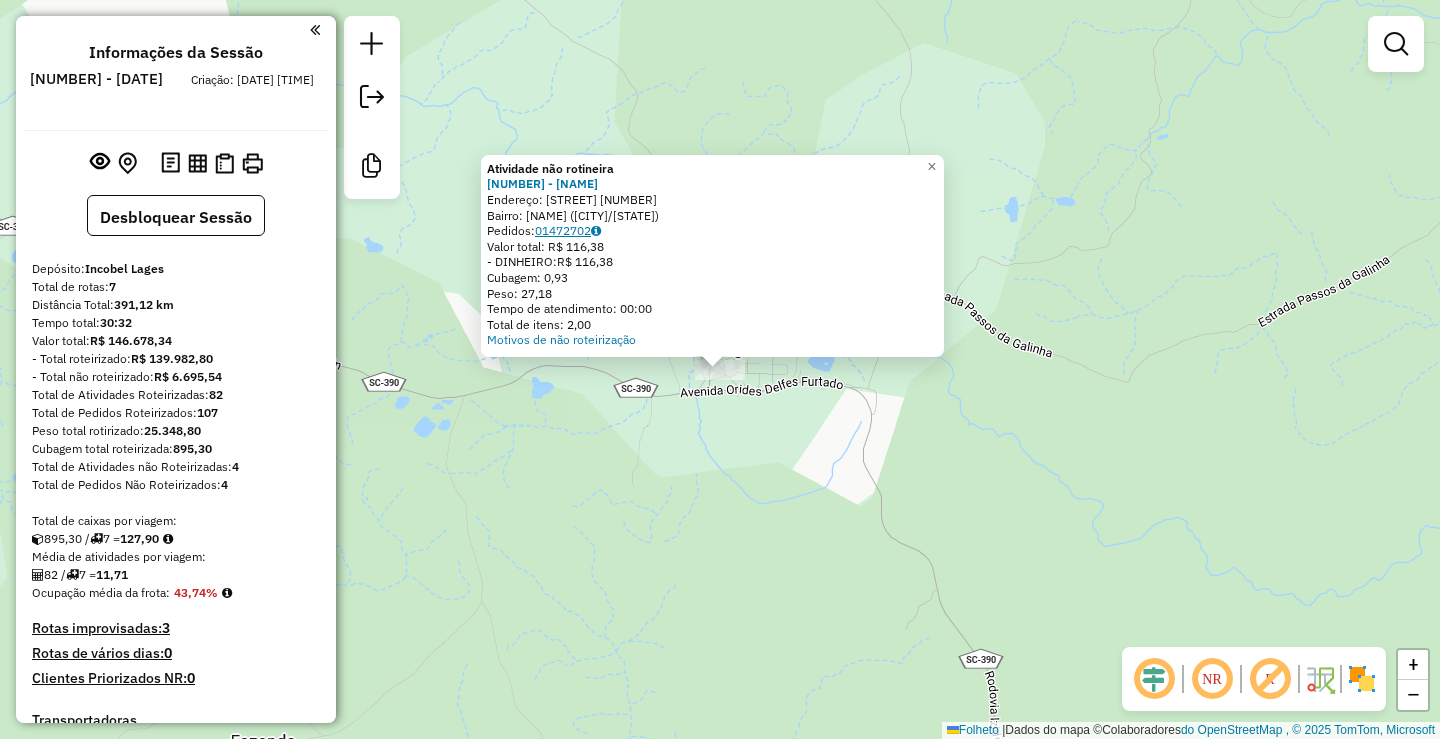 click on "01472702" 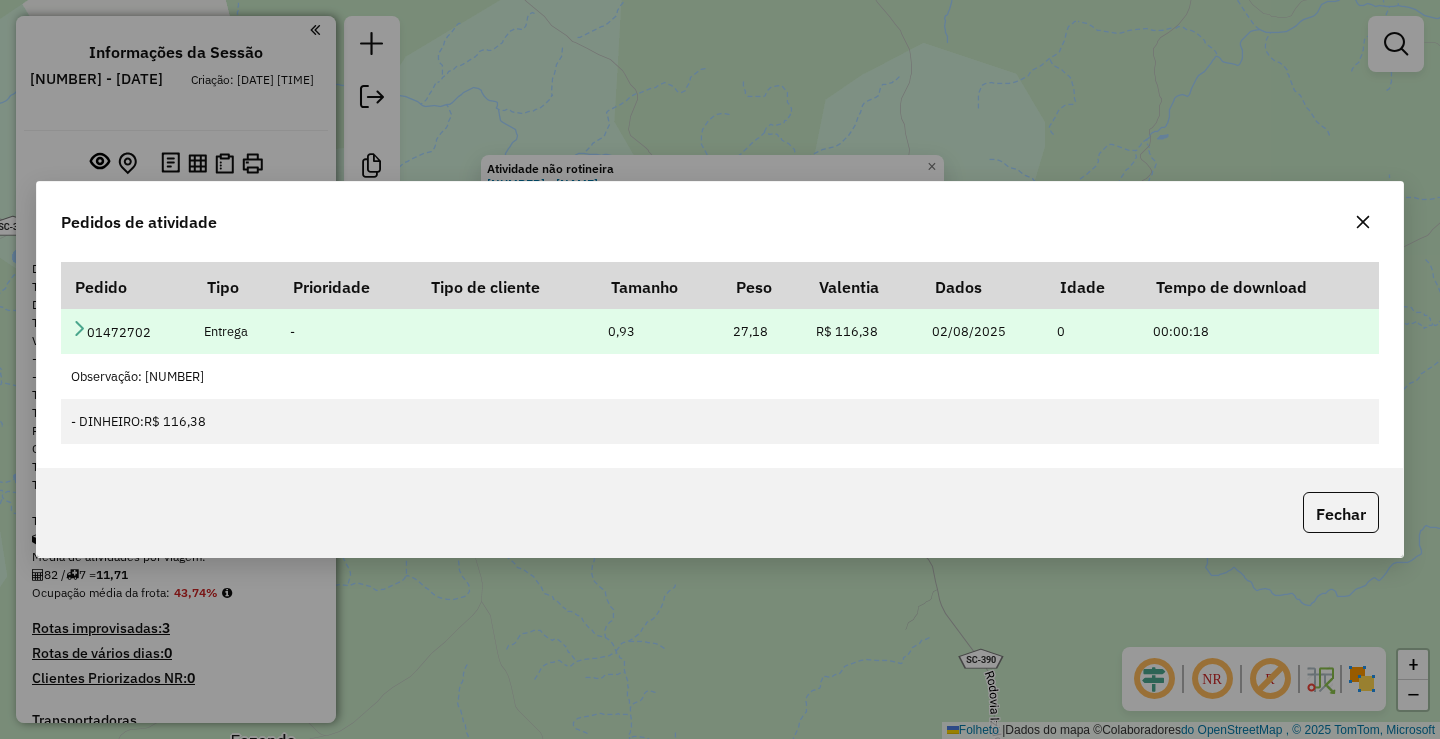 click on "01472702" at bounding box center [119, 332] 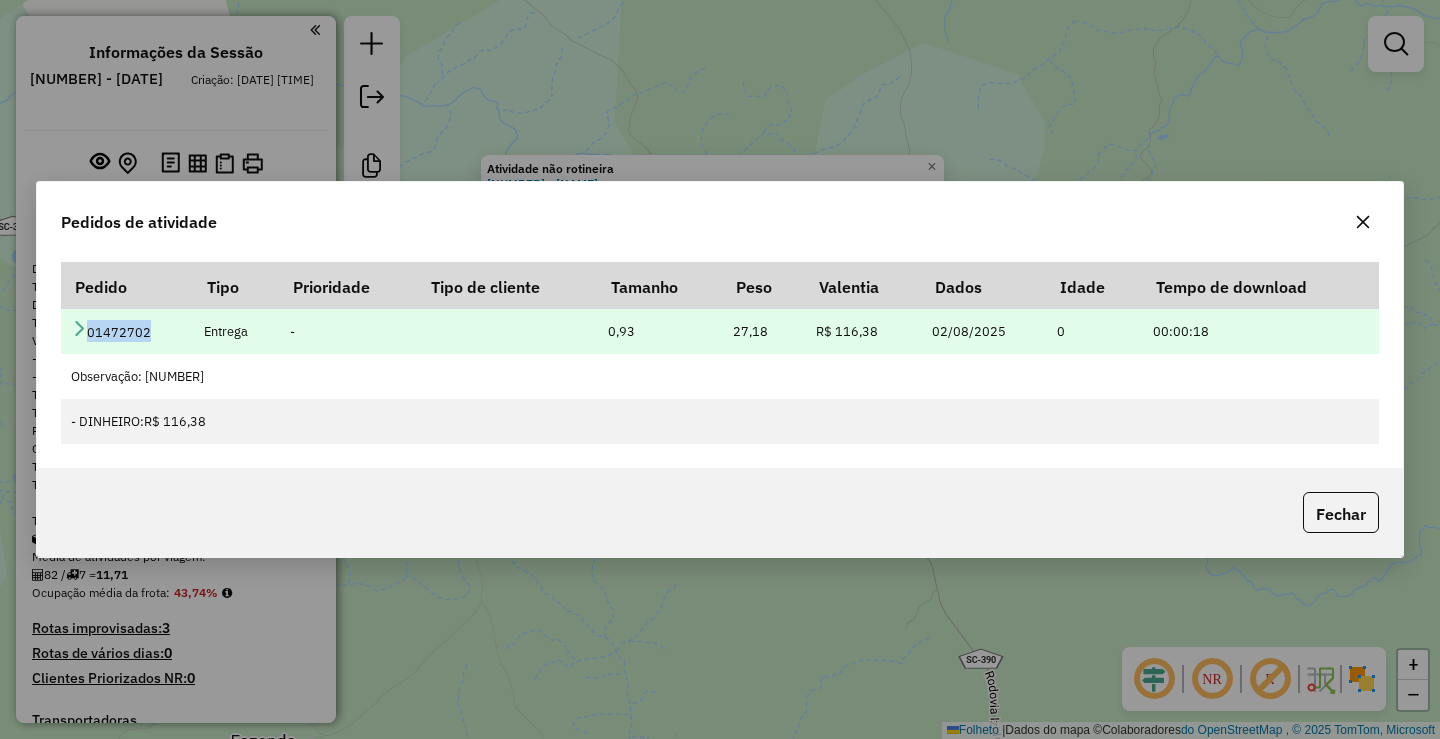 click on "01472702" at bounding box center [119, 332] 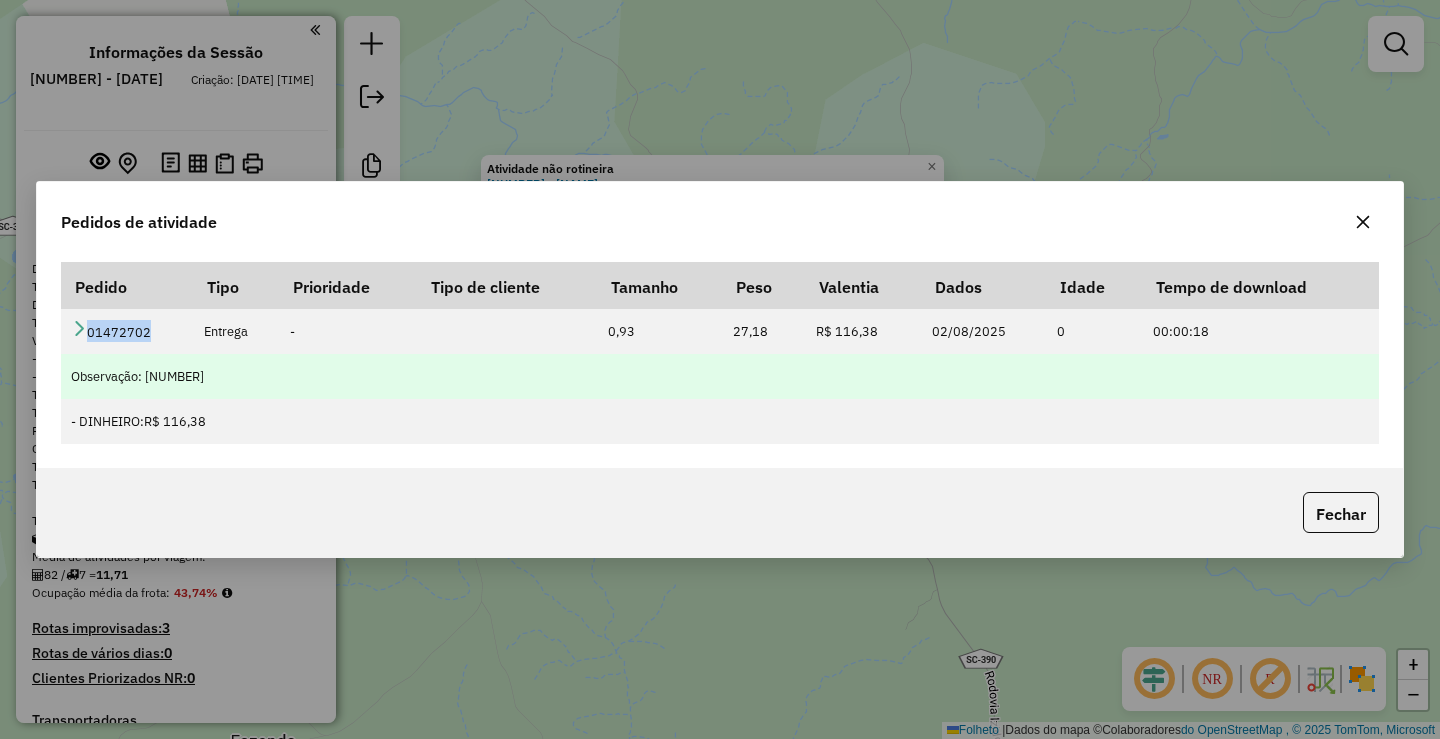 copy on "01472702" 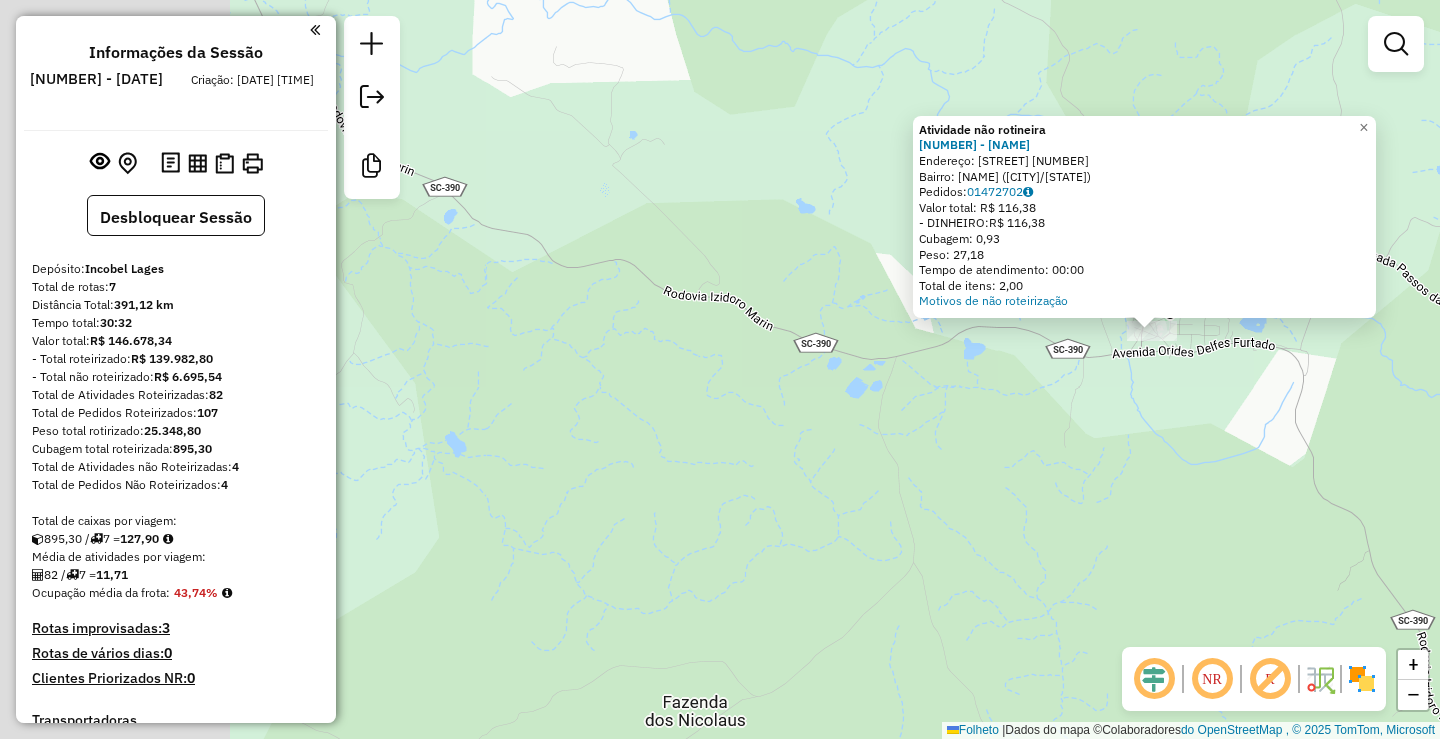 drag, startPoint x: 532, startPoint y: 437, endPoint x: 935, endPoint y: 425, distance: 403.17862 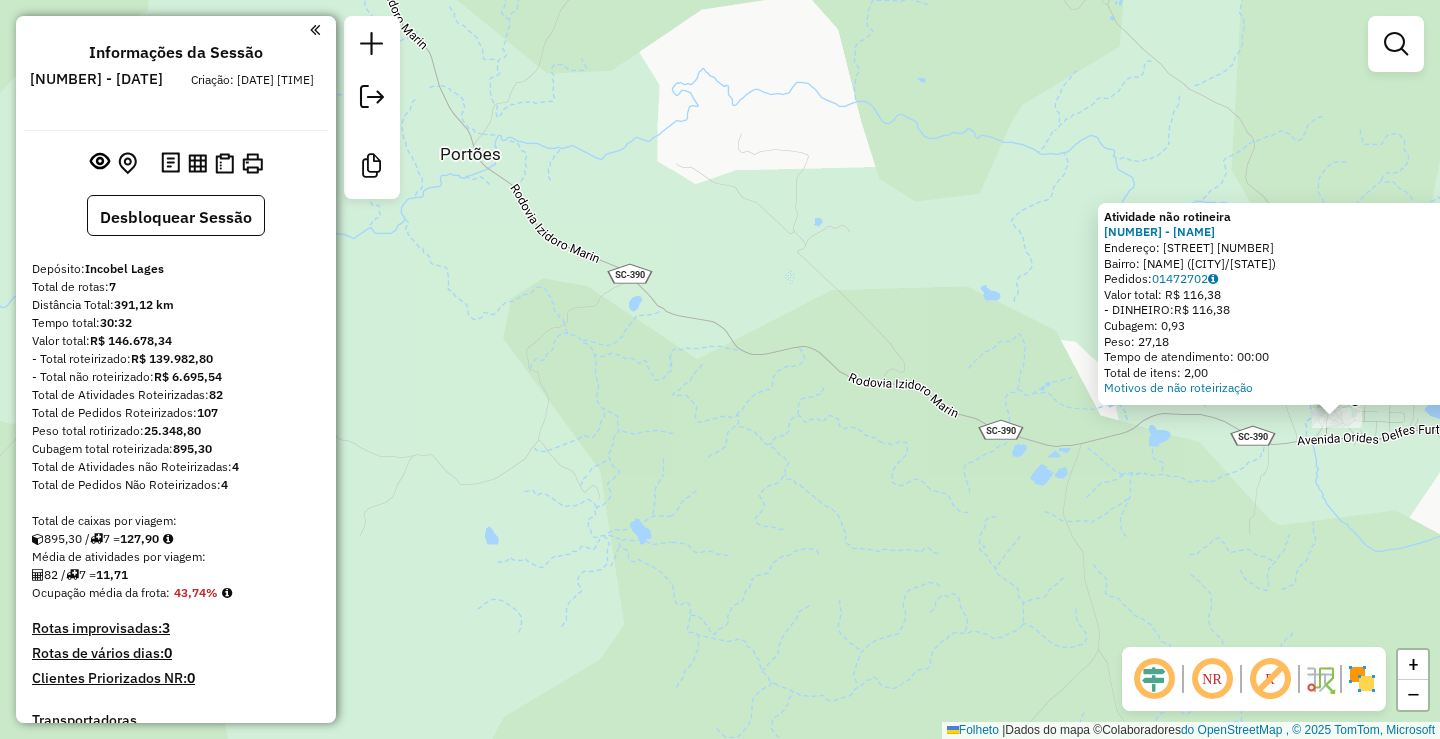drag, startPoint x: 570, startPoint y: 329, endPoint x: 693, endPoint y: 400, distance: 142.02112 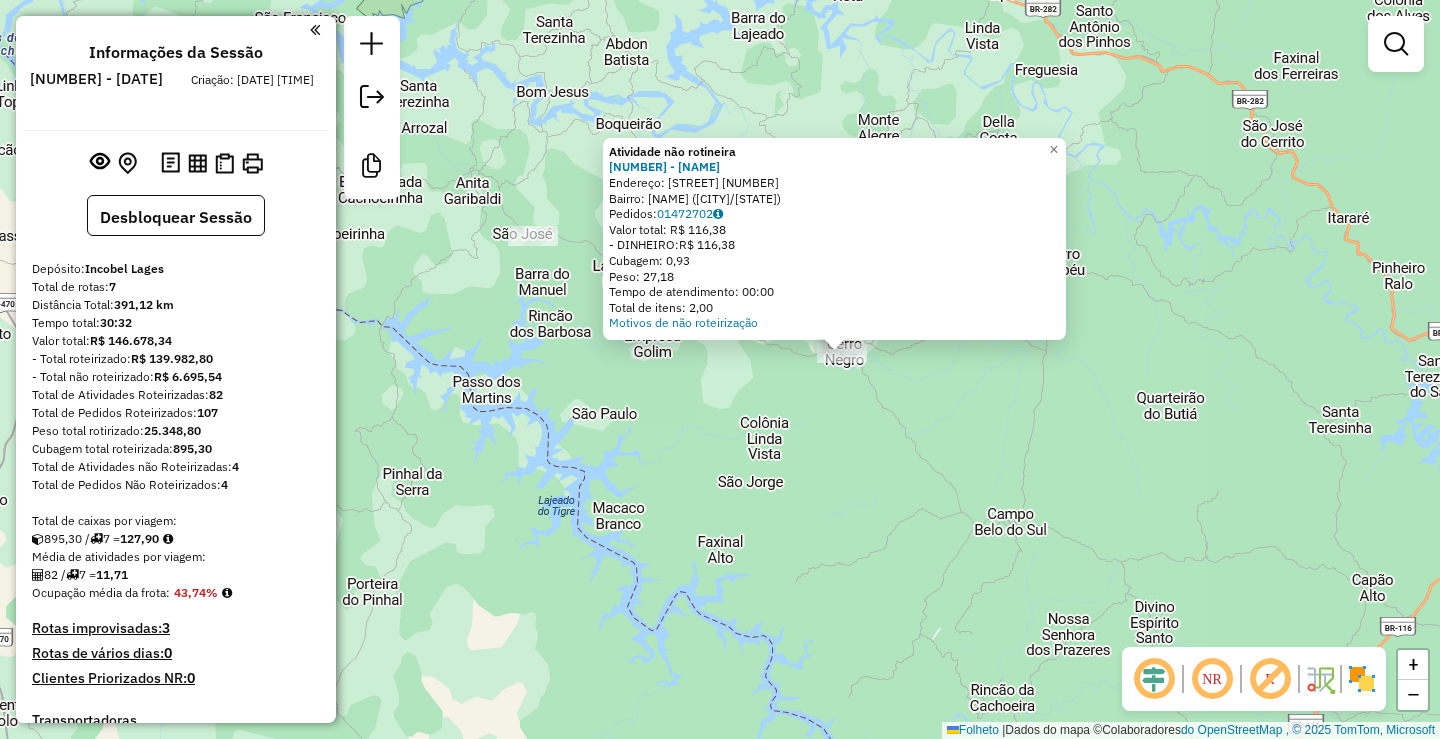 drag, startPoint x: 533, startPoint y: 374, endPoint x: 547, endPoint y: 337, distance: 39.56008 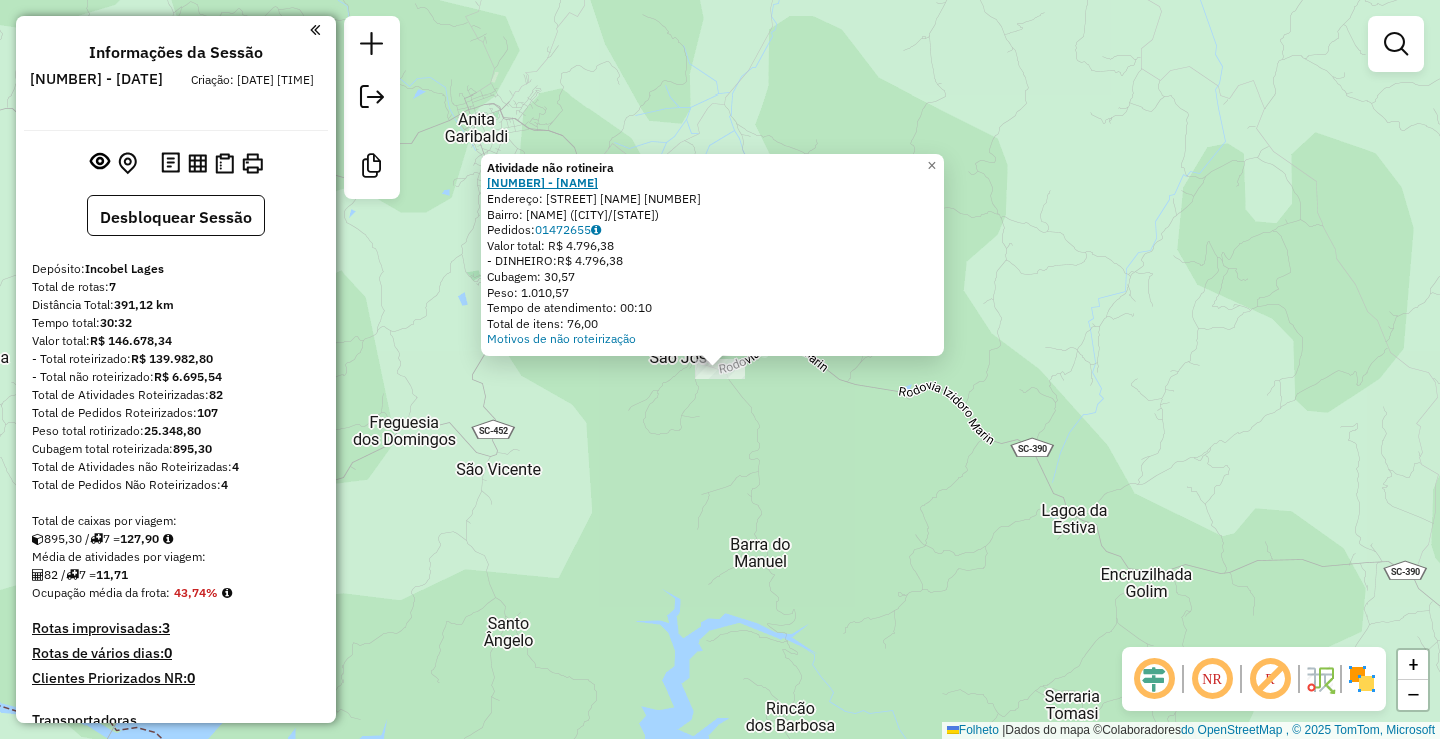 click on "[NUMBER] - [NAME]" 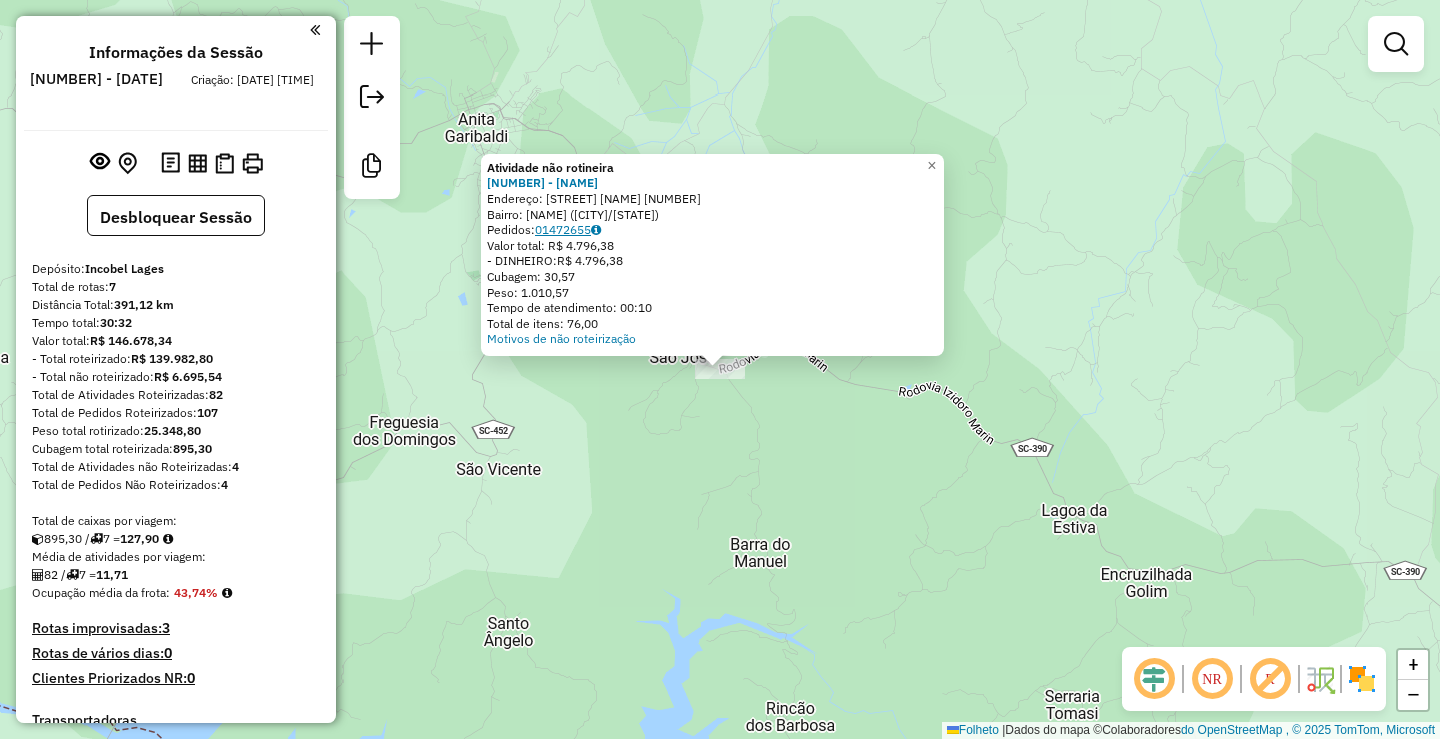 click on "01472655" 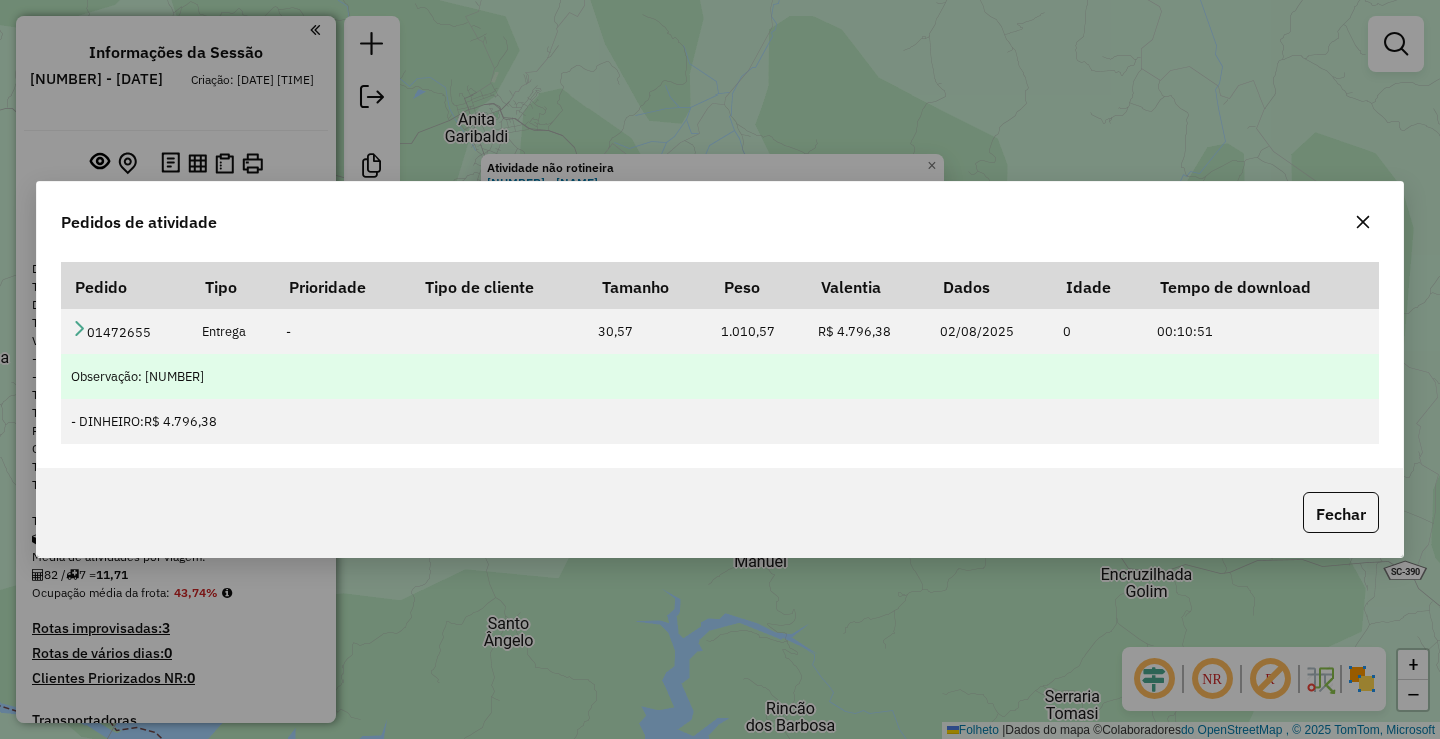 type 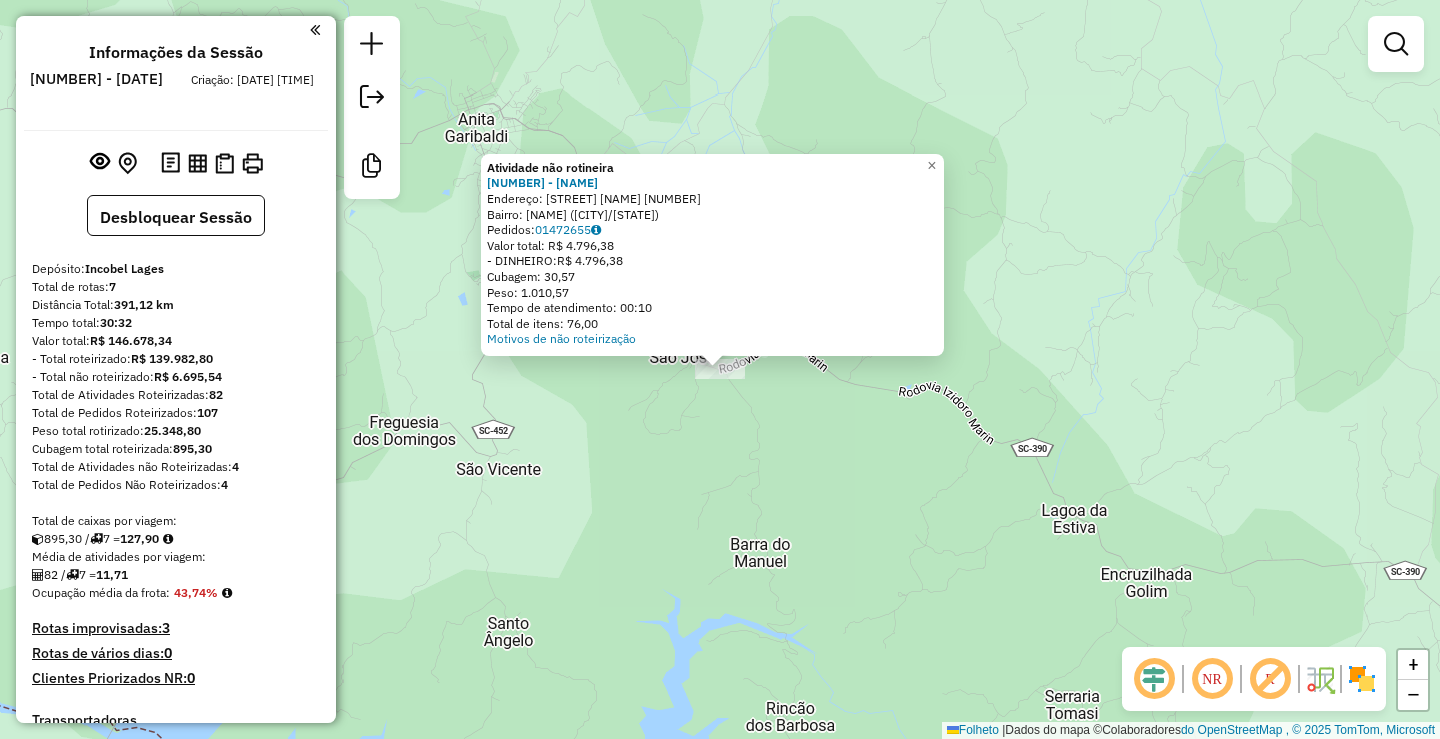 drag, startPoint x: 714, startPoint y: 182, endPoint x: 556, endPoint y: 201, distance: 159.1383 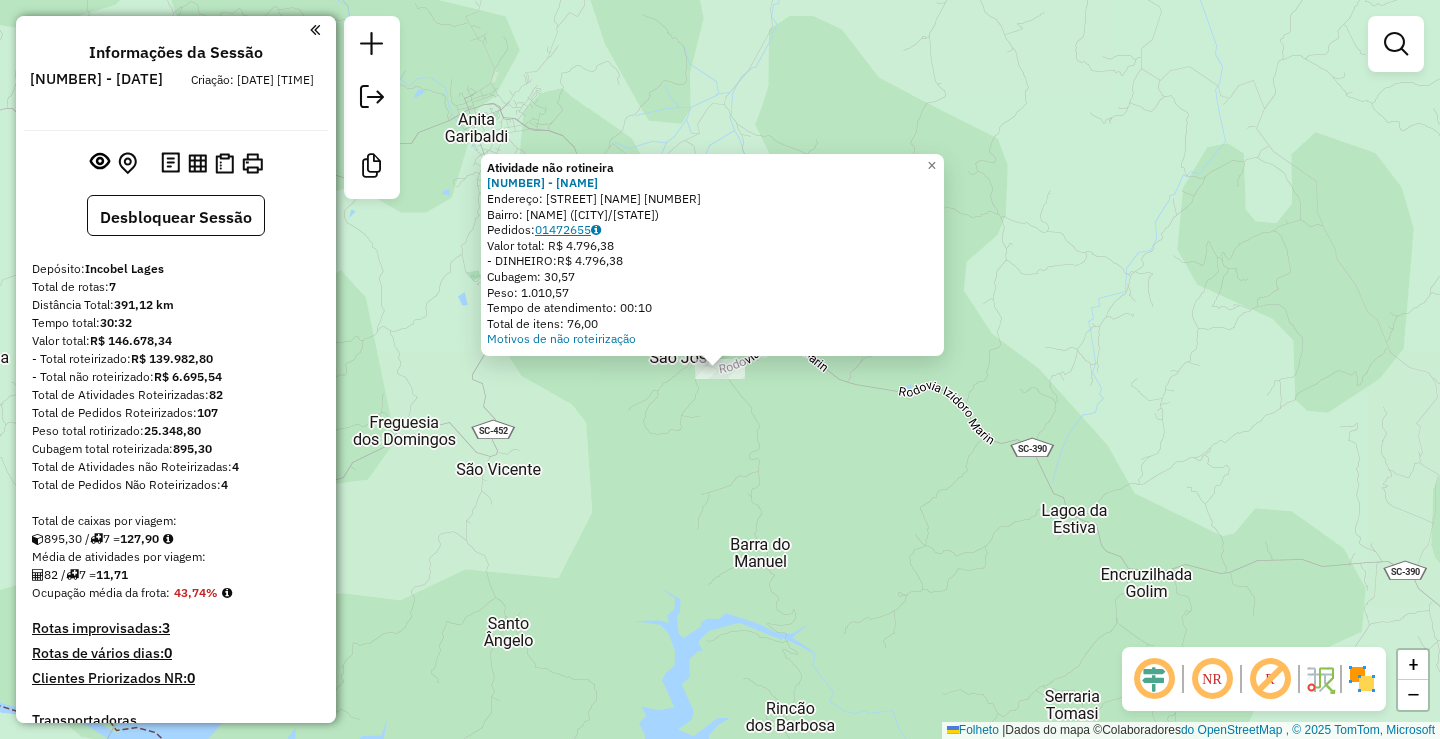 copy on "SOCIEDADE ARENA BORGES" 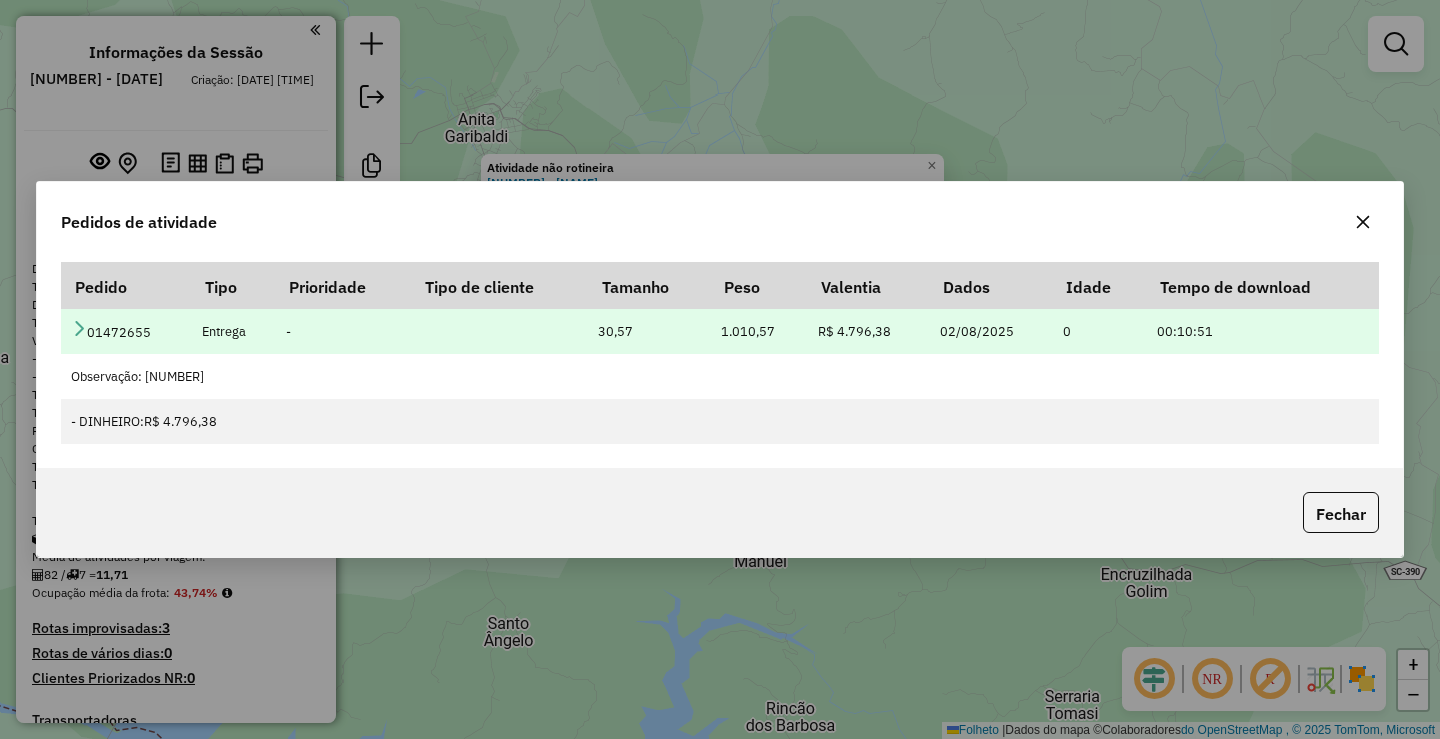 click on "01472655" at bounding box center [119, 332] 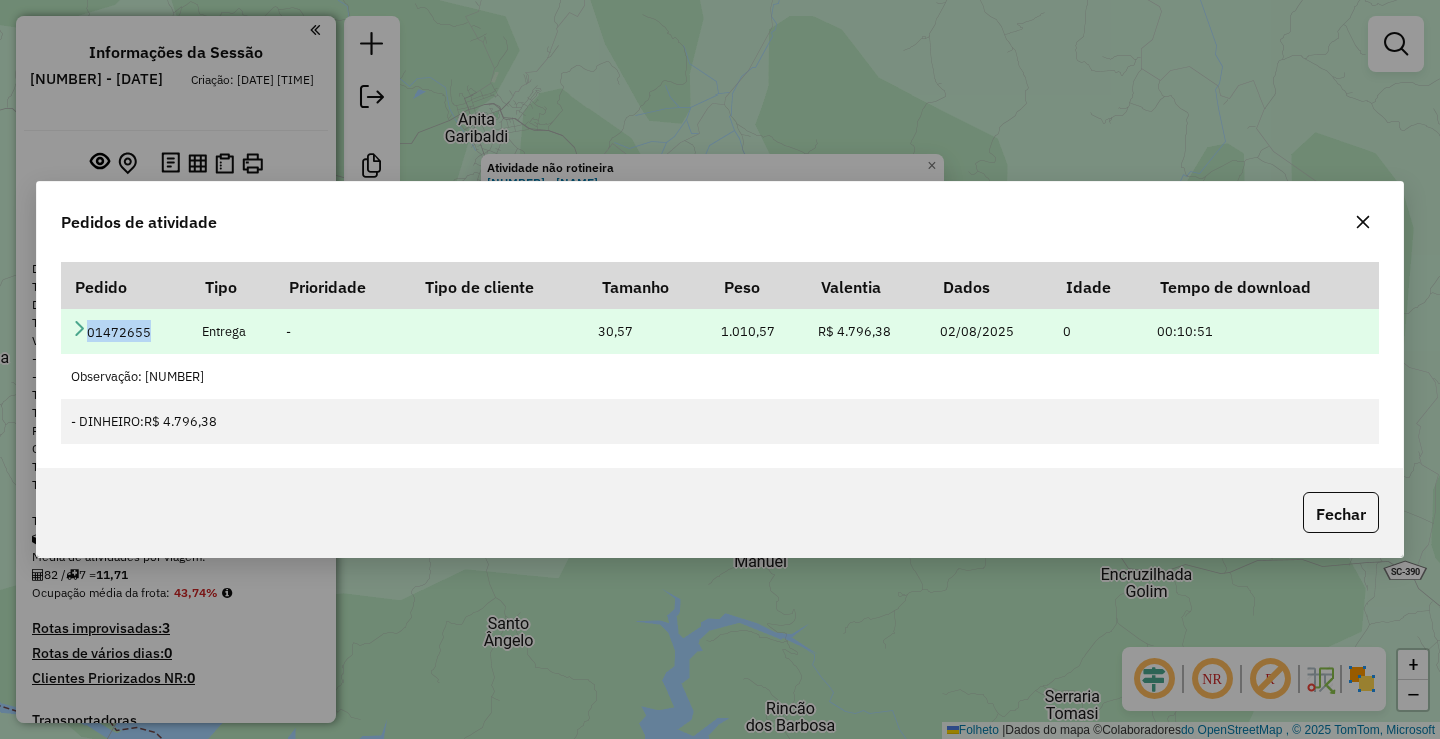 click on "01472655" at bounding box center (119, 332) 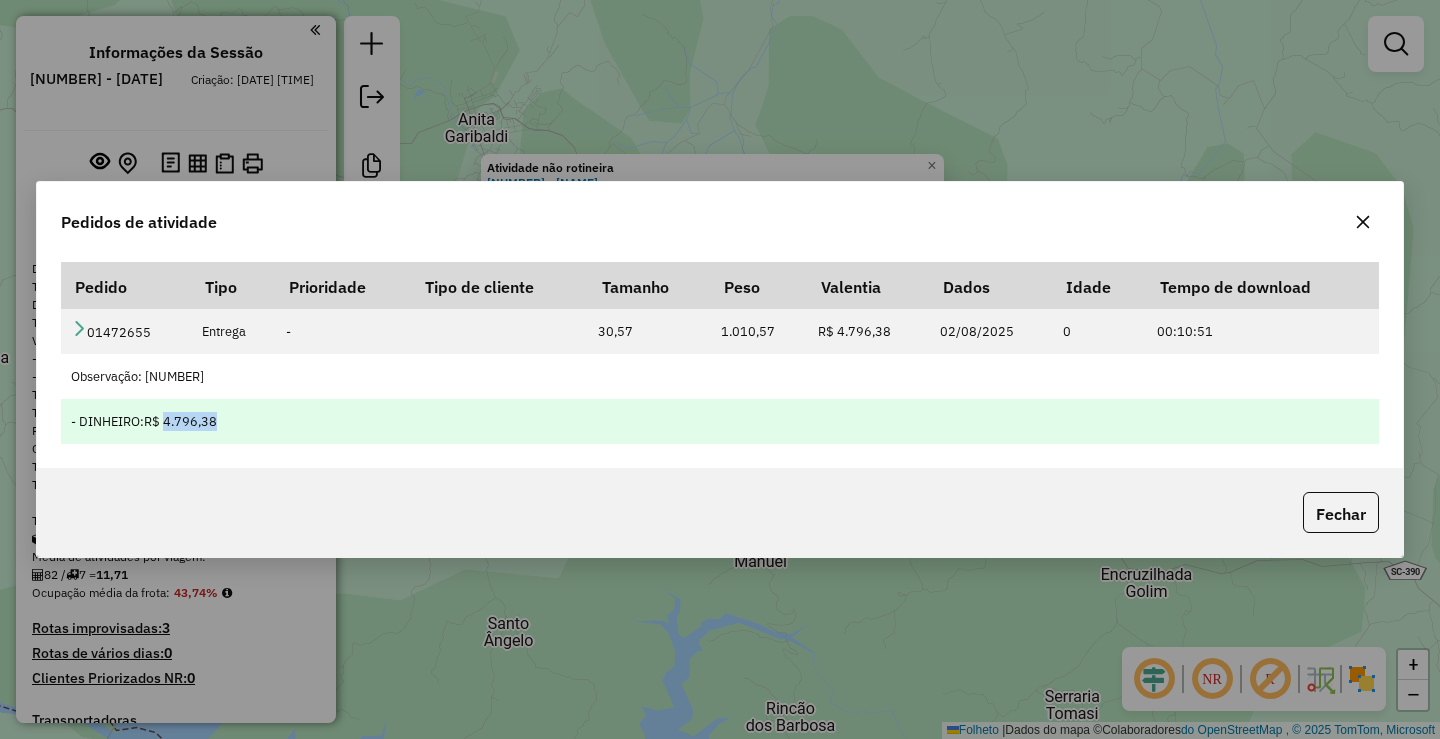drag, startPoint x: 218, startPoint y: 420, endPoint x: 169, endPoint y: 419, distance: 49.010204 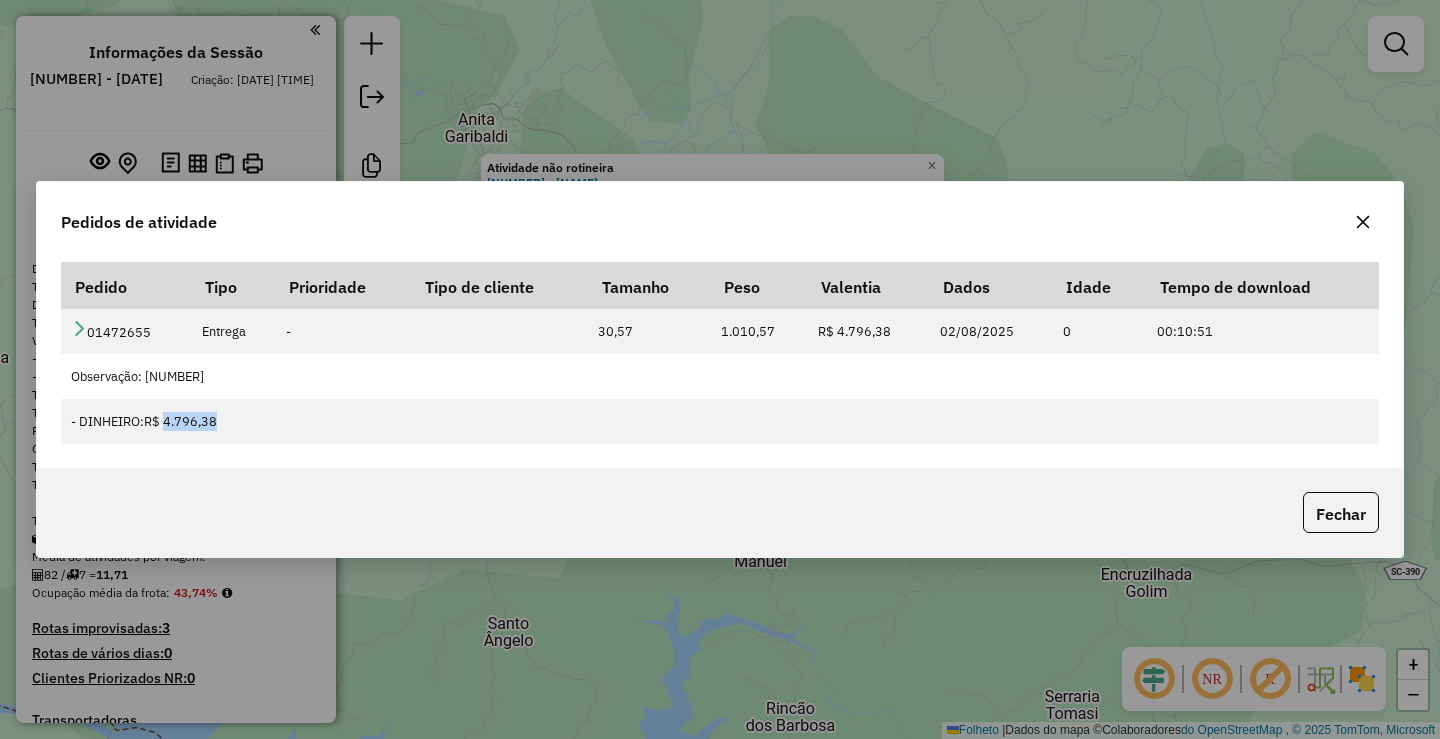 click 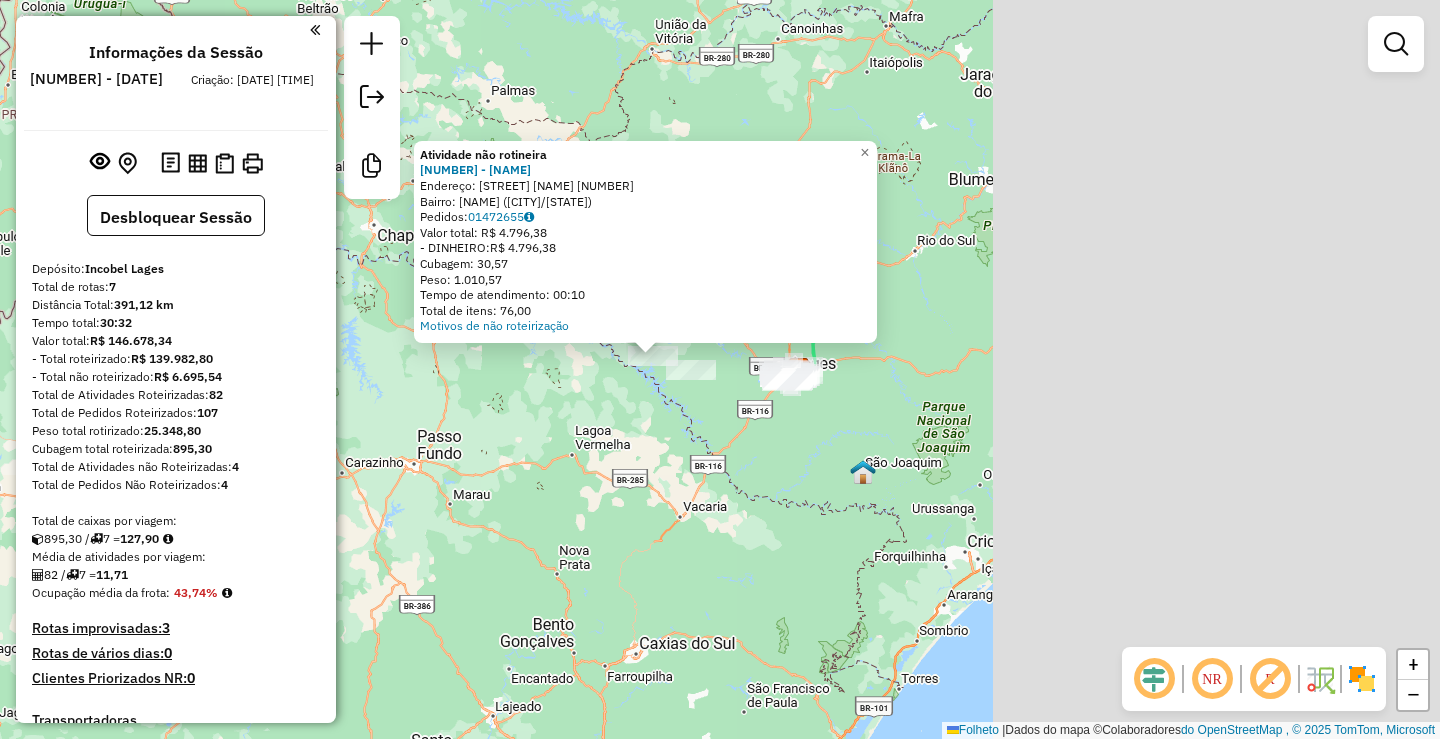 drag, startPoint x: 1270, startPoint y: 417, endPoint x: 695, endPoint y: 445, distance: 575.68134 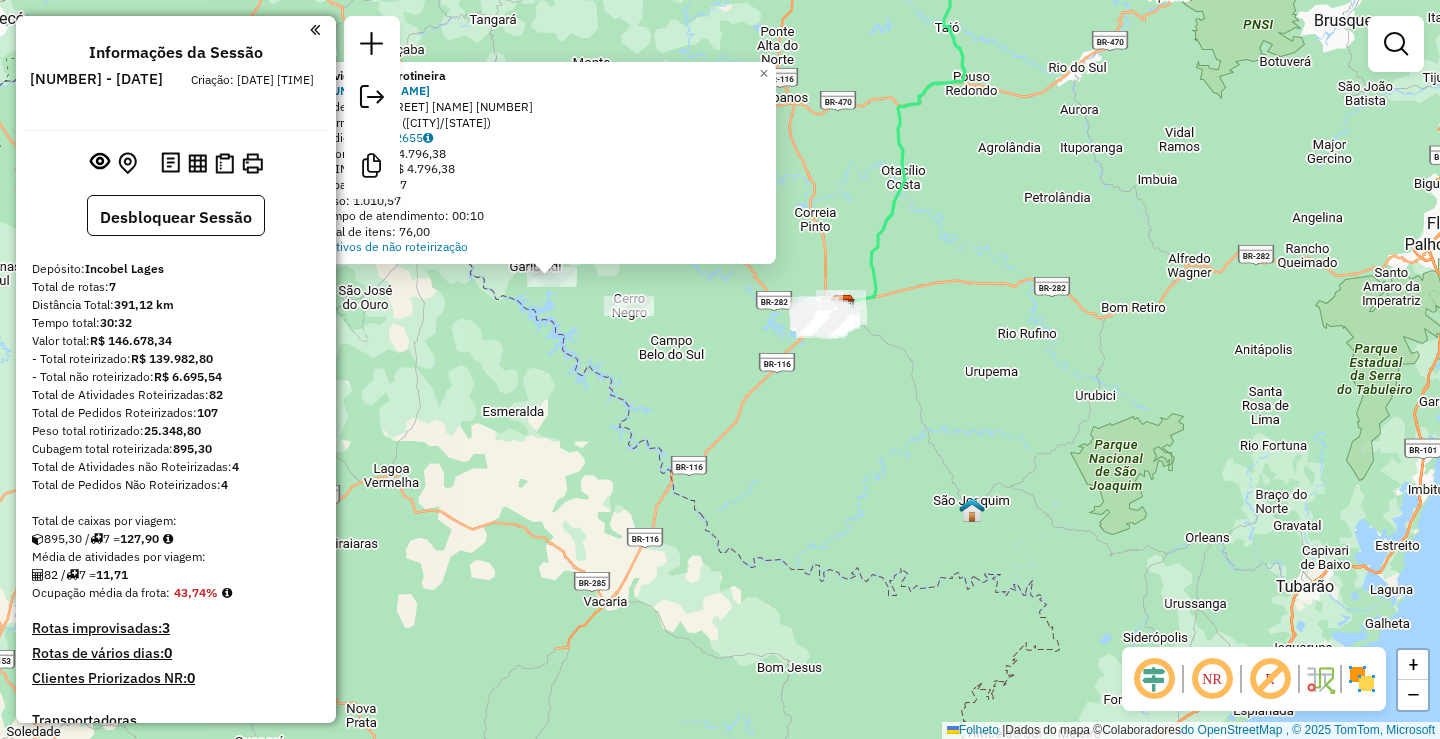 click on "Atividade não rotineira [NUMBER] - [NAME] Endereço: [STREET] [NUMBER] Bairro: [NAME] ([CITY]/[STATE]) Pedidos: [ORDER_ID] Valor total: [PRICE] - DINHEIRO: [PRICE] Cubagem: [NUMBER] Peso: [NUMBER] Tempo de atendimento: 00:10 Total de itens: [NUMBER] Motivos de não roteirização × Janela de atendimento Grau de atendimento Capacidade Transportadoras Veículos Cliente Pedidos Rotas Selecione os dias da semana para filtrar as janelas de atendimento Segmento Ter Qua Qui Sexo Sáb Dom Informe o período da janela de atendimento: De: [DATE] Comeu: Filtrar exatamente a janela do cliente Considerar janela de atendimento padrão Selecione os dias da semana para filtrar as notas de atendimento Segmento Ter Qua Qui Sexo Sáb Dom Considerar clientes sem dia de atendimento cadastrado Clientes fora do dia de atendimento selecionado Filtre as atividades entre os valores definidos abaixo: Peso mínimo: Peso máximo: Cubagem mínima: Cubagem máxima: De: [DATE] Comeu: De: [DATE] Comeu: Transportadora: Veículo: De:" 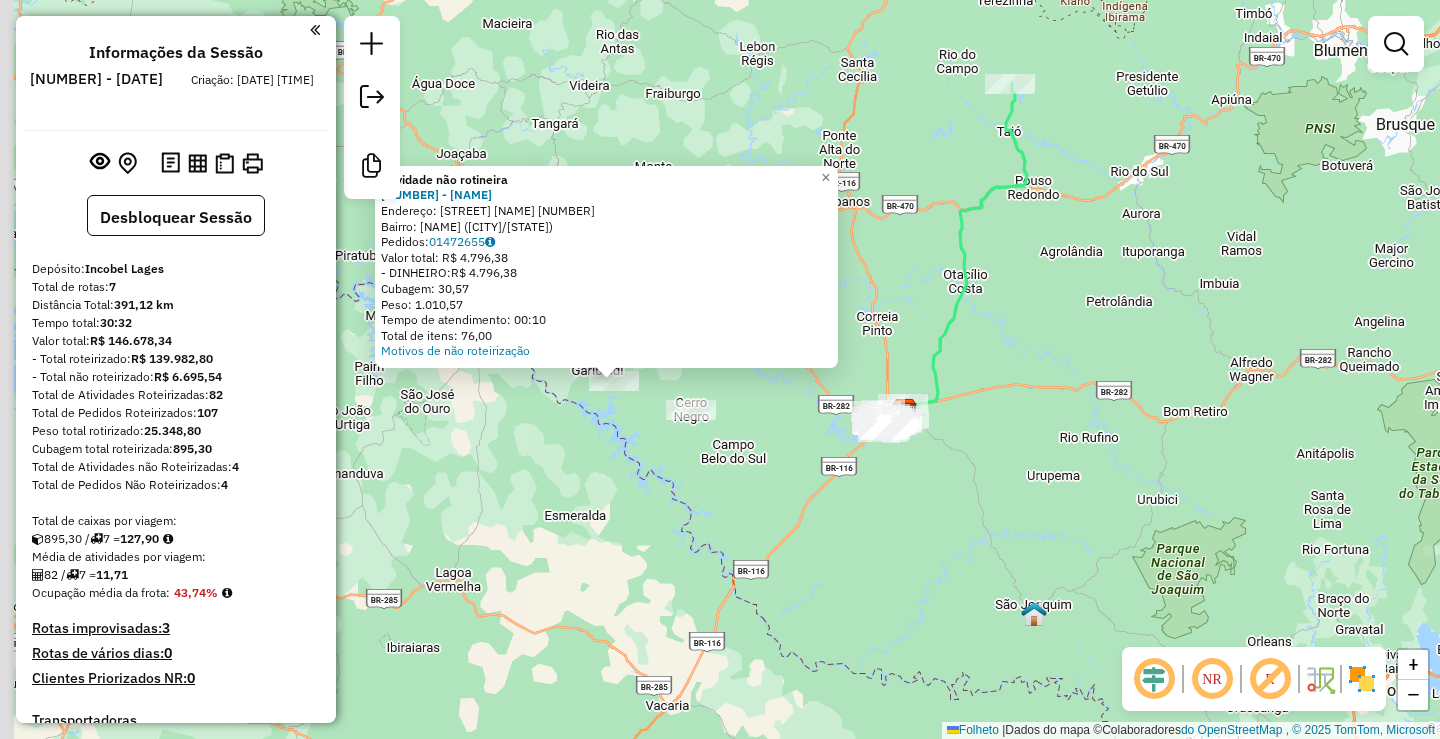 drag, startPoint x: 728, startPoint y: 346, endPoint x: 802, endPoint y: 479, distance: 152.20053 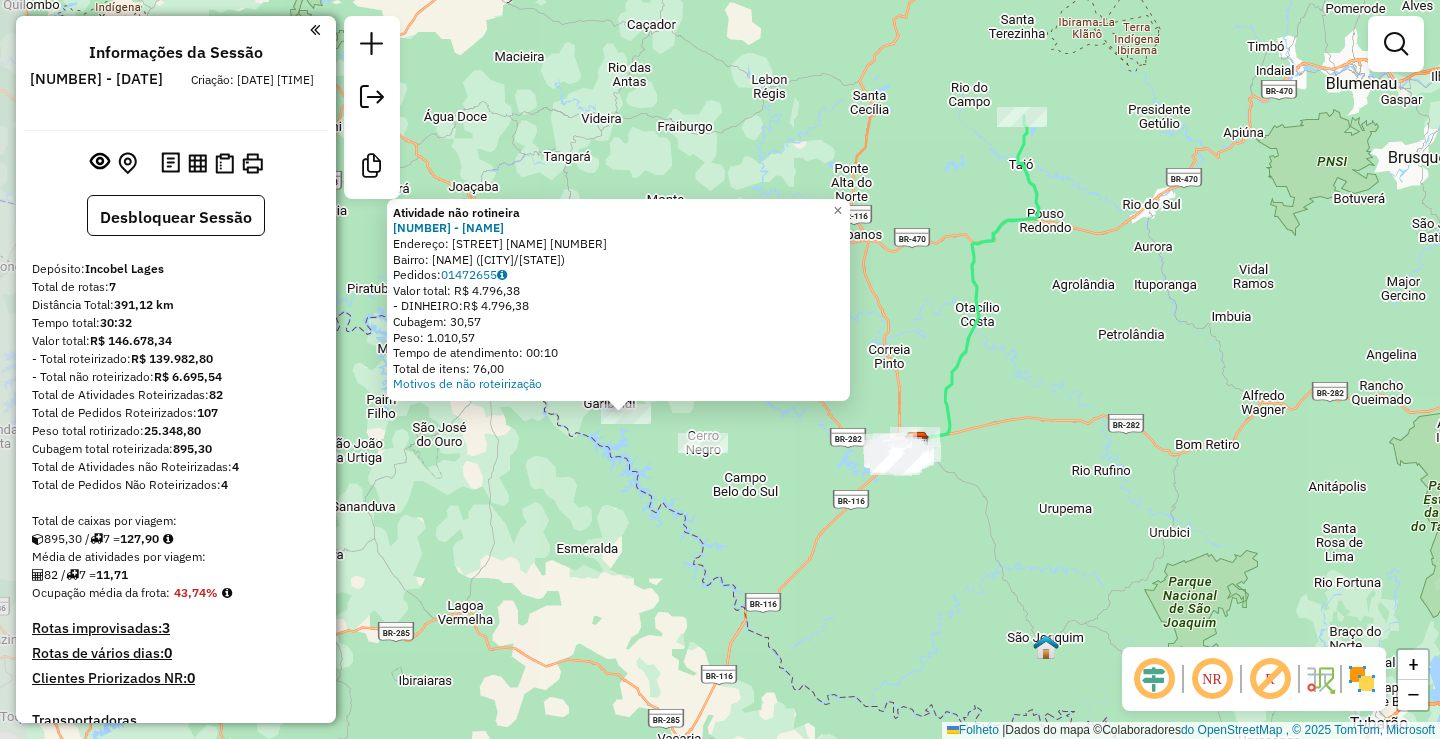 click on "Atividade não rotineira [NUMBER] - [NAME] Endereço: [STREET] [NUMBER] Bairro: [NAME] ([CITY]/[STATE]) Pedidos: [ORDER_ID] Valor total: [PRICE] - DINHEIRO: [PRICE] Cubagem: [NUMBER] Peso: [NUMBER] Tempo de atendimento: 00:10 Total de itens: [NUMBER] Motivos de não roteirização × Janela de atendimento Grau de atendimento Capacidade Transportadoras Veículos Cliente Pedidos Rotas Selecione os dias da semana para filtrar as janelas de atendimento Segmento Ter Qua Qui Sexo Sáb Dom Informe o período da janela de atendimento: De: [DATE] Comeu: Filtrar exatamente a janela do cliente Considerar janela de atendimento padrão Selecione os dias da semana para filtrar as notas de atendimento Segmento Ter Qua Qui Sexo Sáb Dom Considerar clientes sem dia de atendimento cadastrado Clientes fora do dia de atendimento selecionado Filtre as atividades entre os valores definidos abaixo: Peso mínimo: Peso máximo: Cubagem mínima: Cubagem máxima: De: [DATE] Comeu: De: [DATE] Comeu: Transportadora: Veículo: De:" 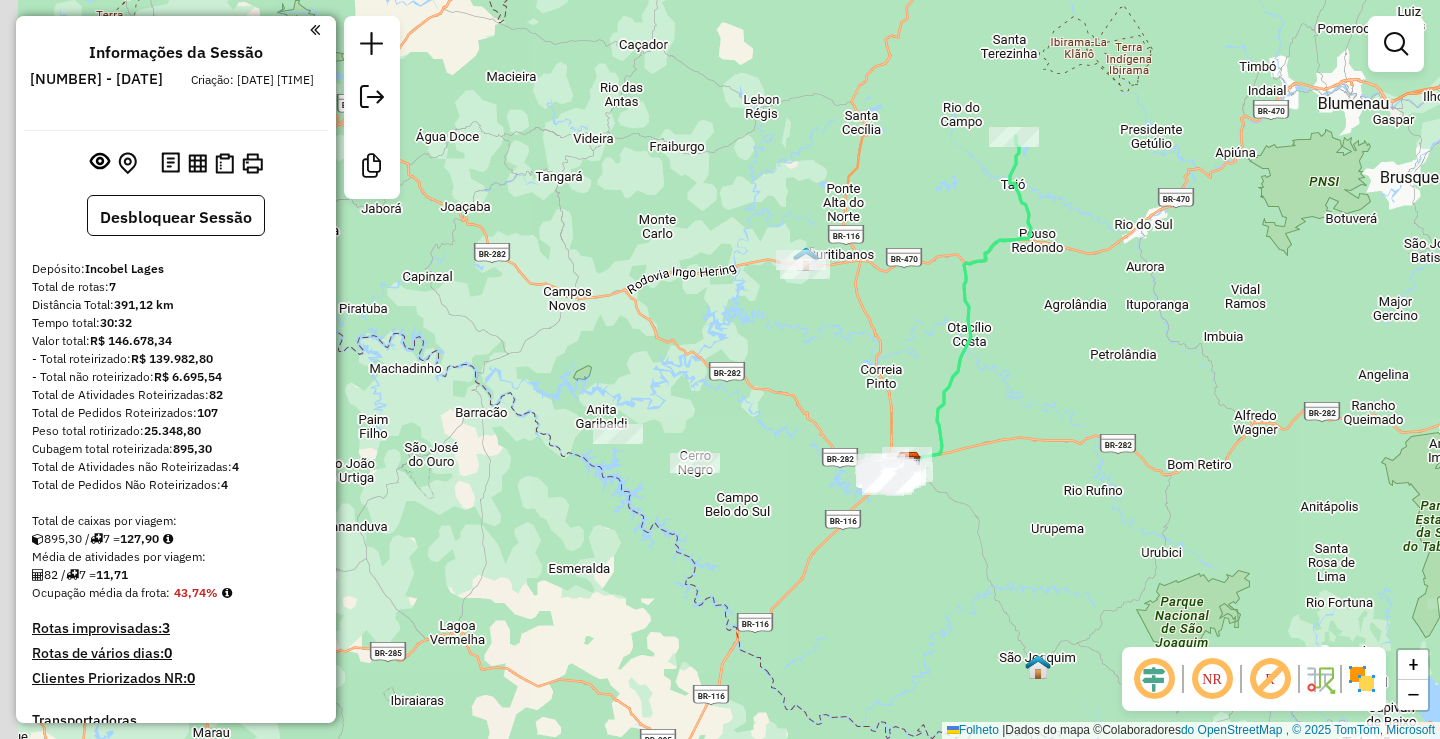 drag, startPoint x: 705, startPoint y: 407, endPoint x: 904, endPoint y: 436, distance: 201.10196 